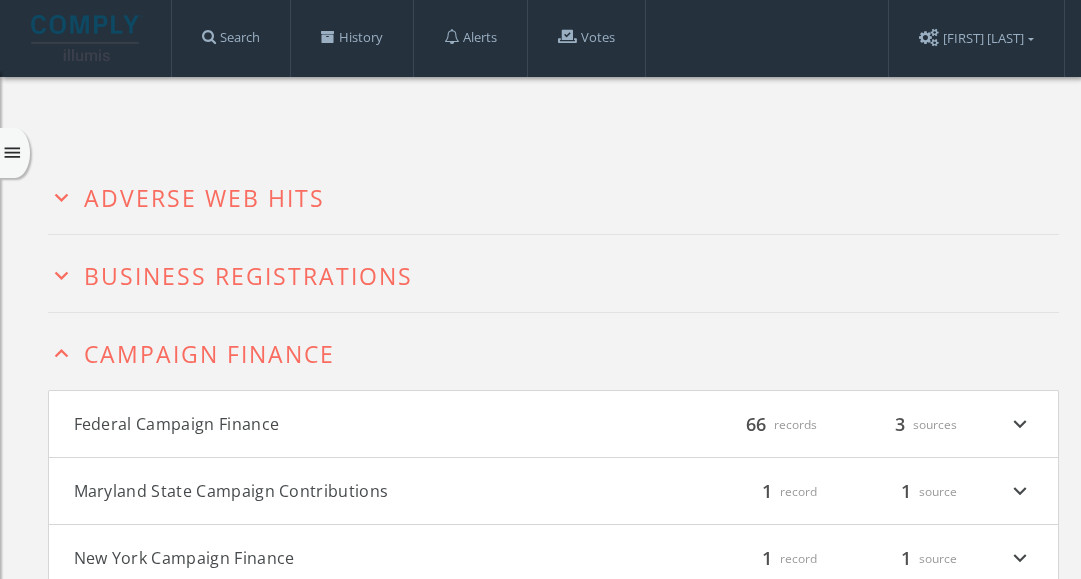 scroll, scrollTop: 200, scrollLeft: 0, axis: vertical 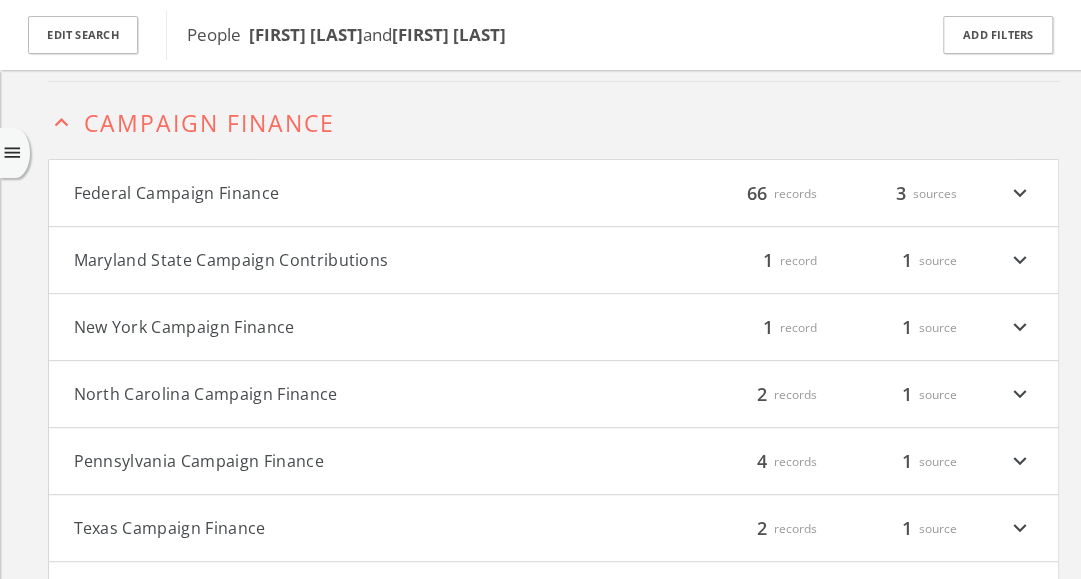click on "Federal Campaign Finance filter_list 66 records 3 sources expand_more" at bounding box center (553, 193) 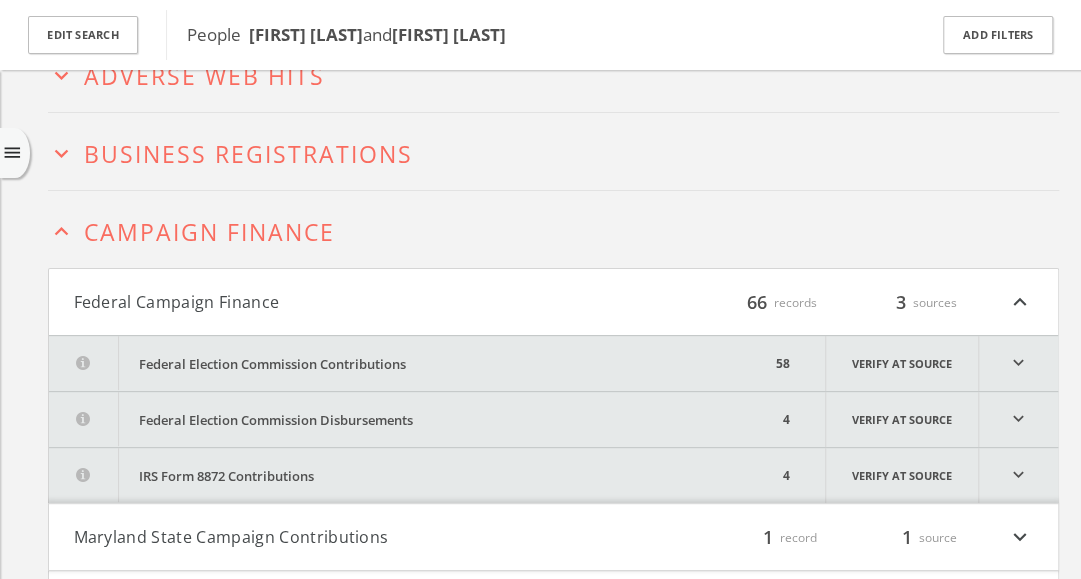 scroll, scrollTop: 0, scrollLeft: 0, axis: both 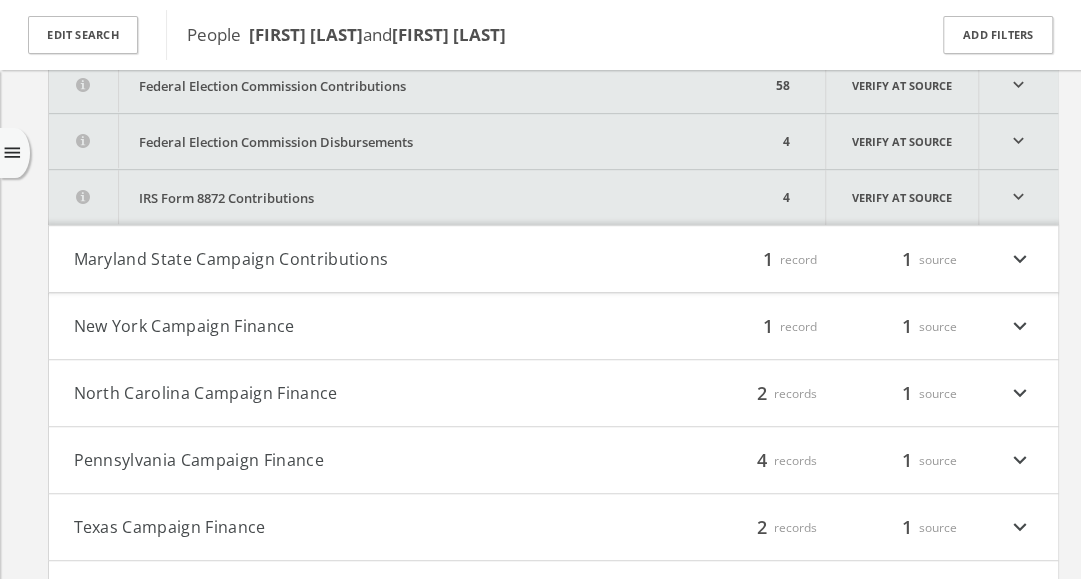 click on "Maryland State Campaign Contributions" at bounding box center [314, 259] 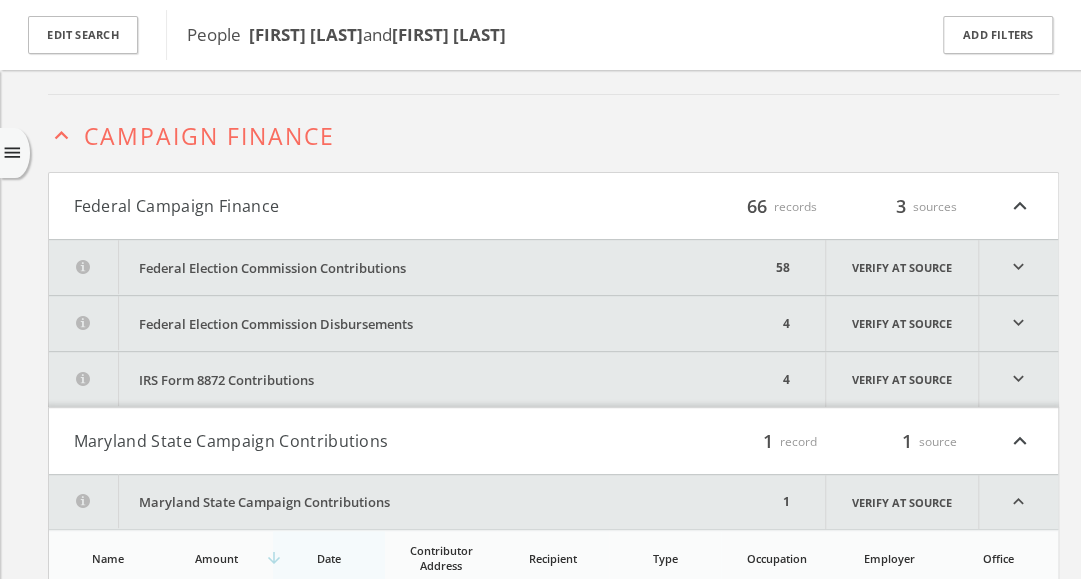 scroll, scrollTop: 418, scrollLeft: 0, axis: vertical 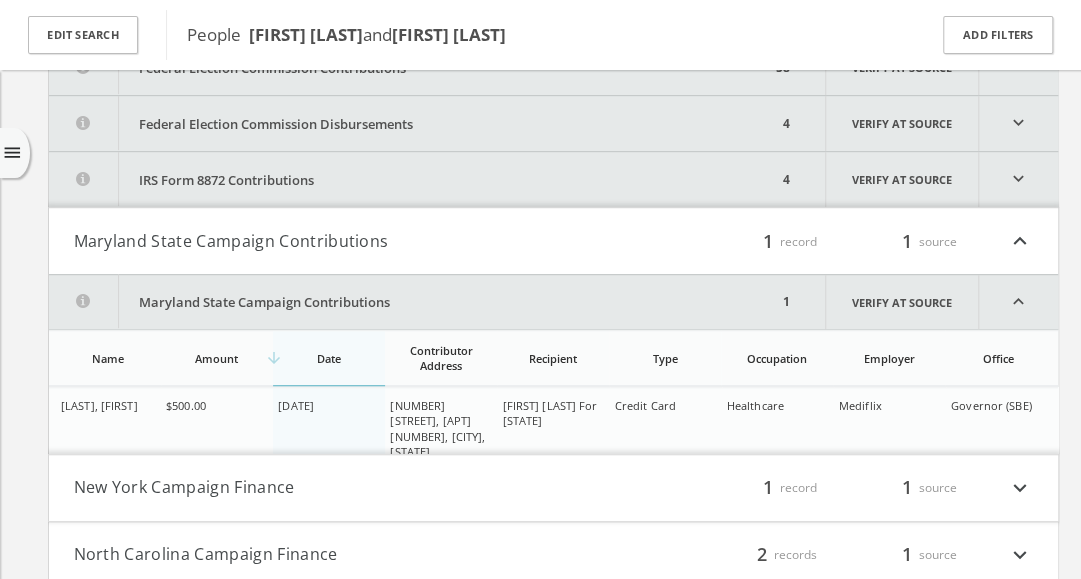 click on "[LAST], [FIRST]" at bounding box center [105, 436] 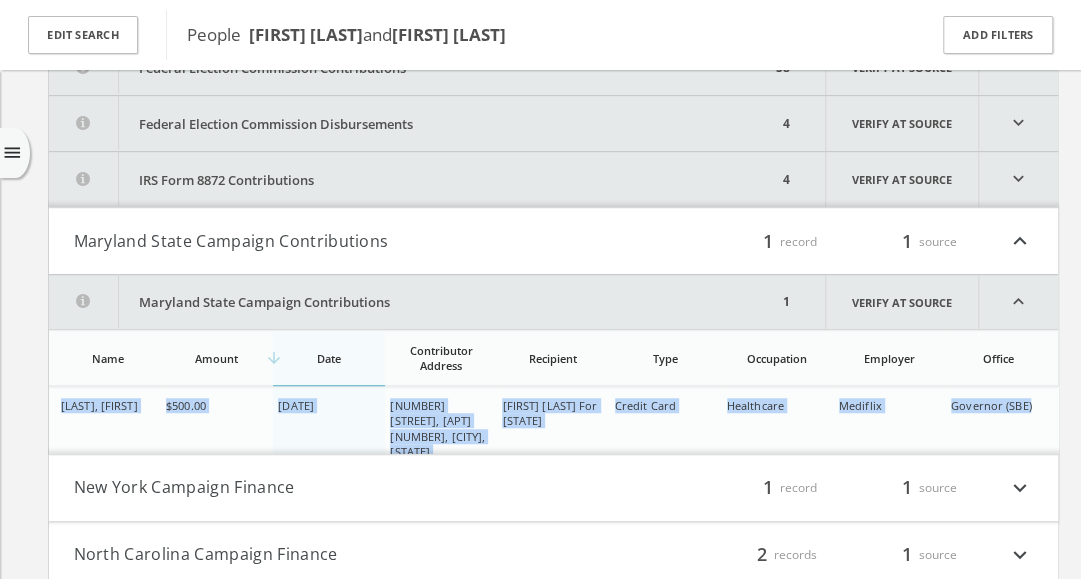 drag, startPoint x: 60, startPoint y: 400, endPoint x: 1050, endPoint y: 421, distance: 990.2227 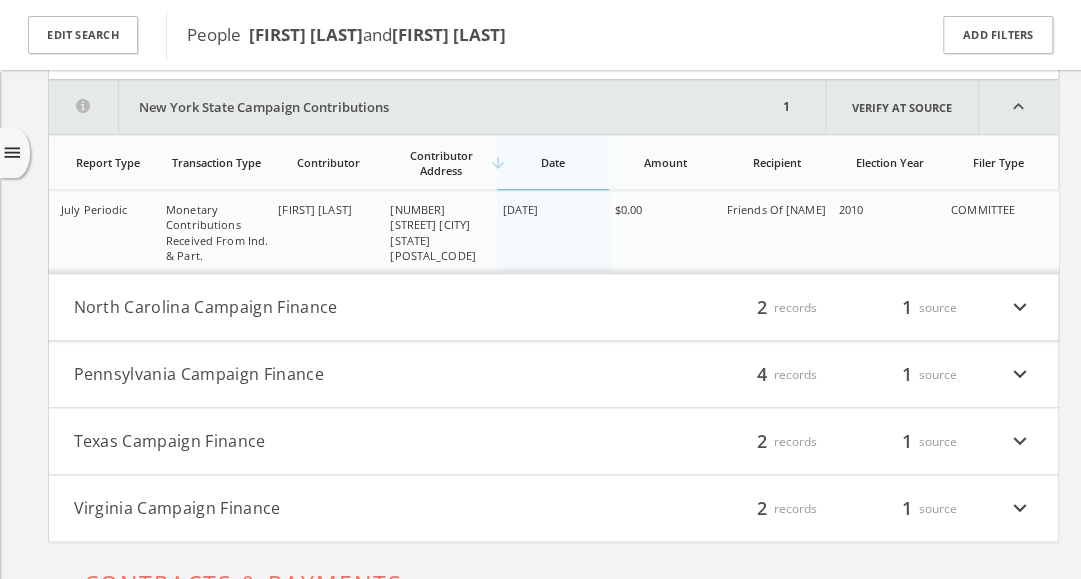 scroll, scrollTop: 863, scrollLeft: 0, axis: vertical 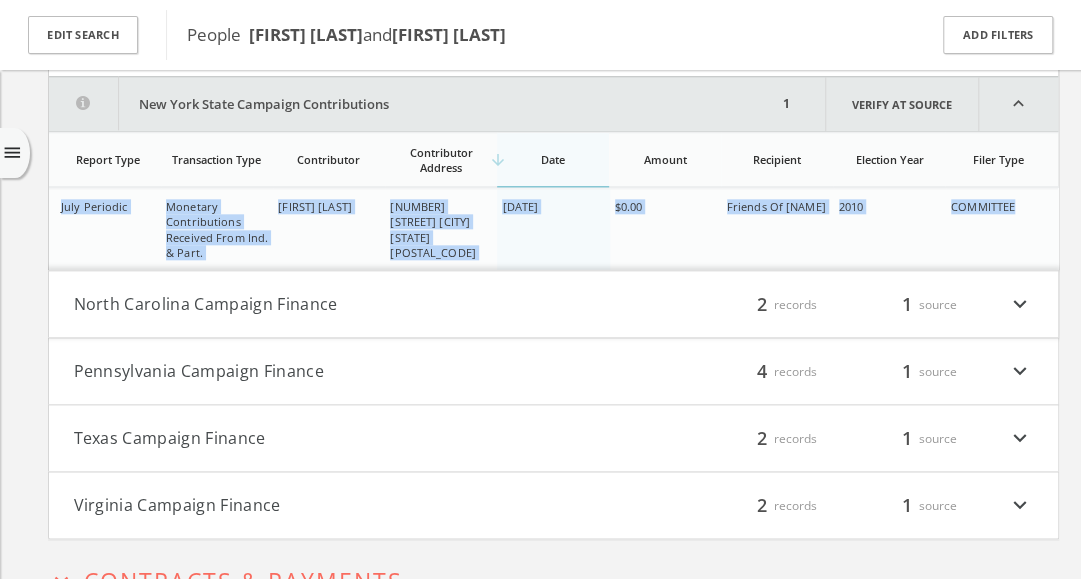 drag, startPoint x: 58, startPoint y: 195, endPoint x: 1035, endPoint y: 221, distance: 977.3459 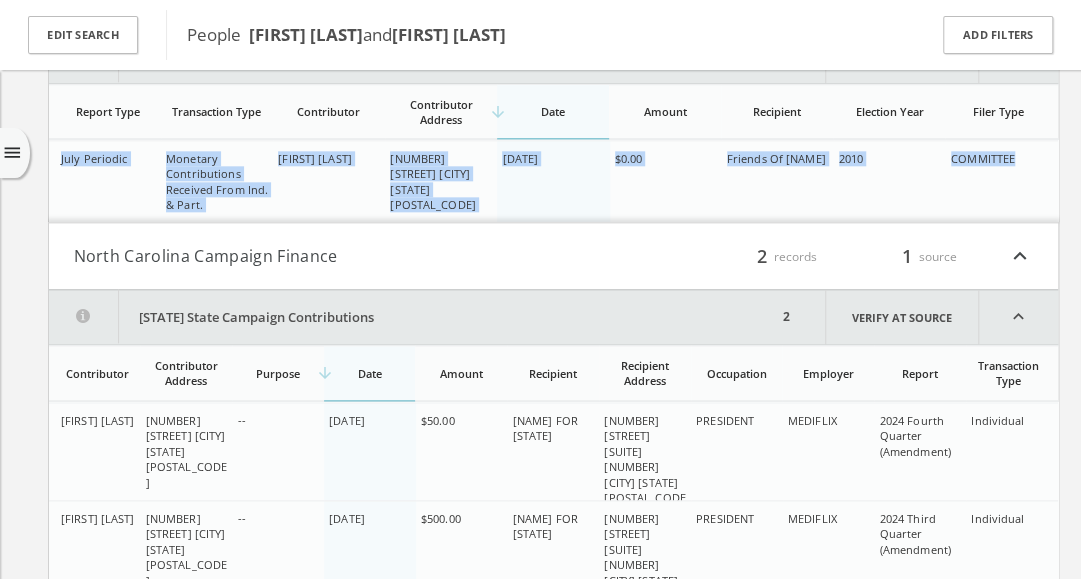 scroll, scrollTop: 824, scrollLeft: 0, axis: vertical 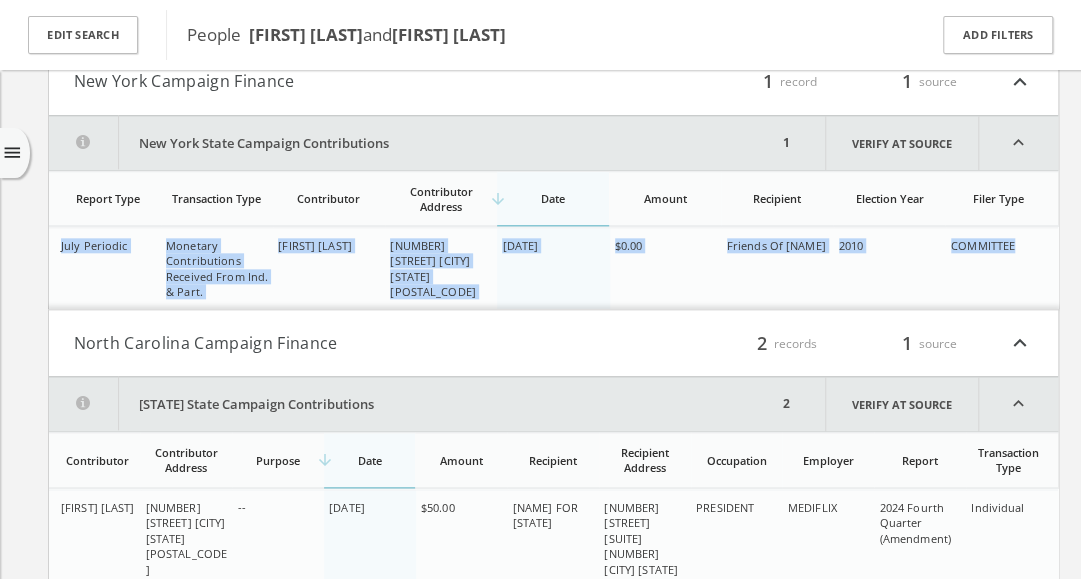 click on "North Carolina Campaign Finance" at bounding box center [314, 343] 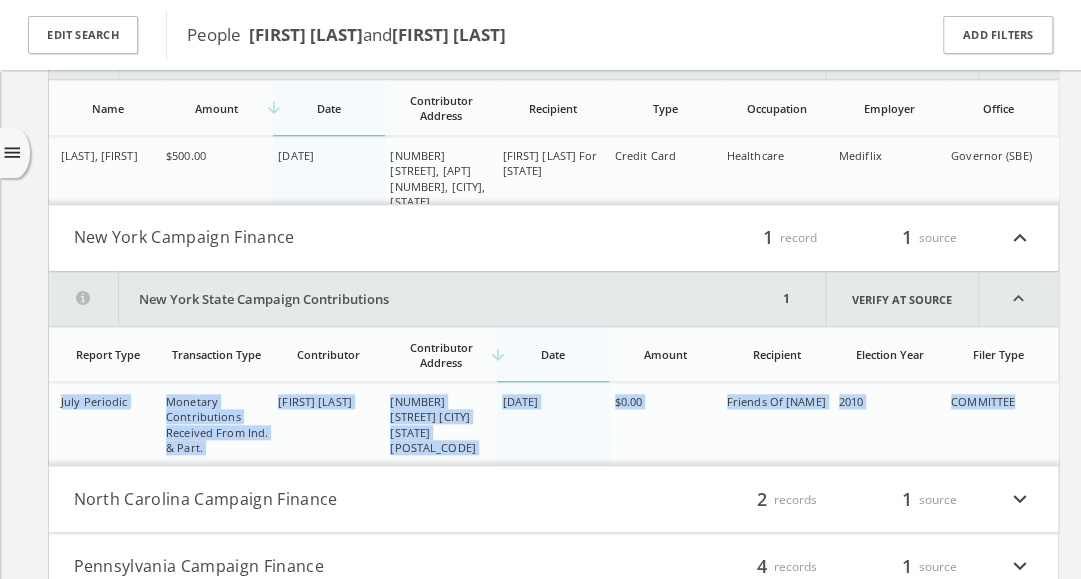 scroll, scrollTop: 700, scrollLeft: 0, axis: vertical 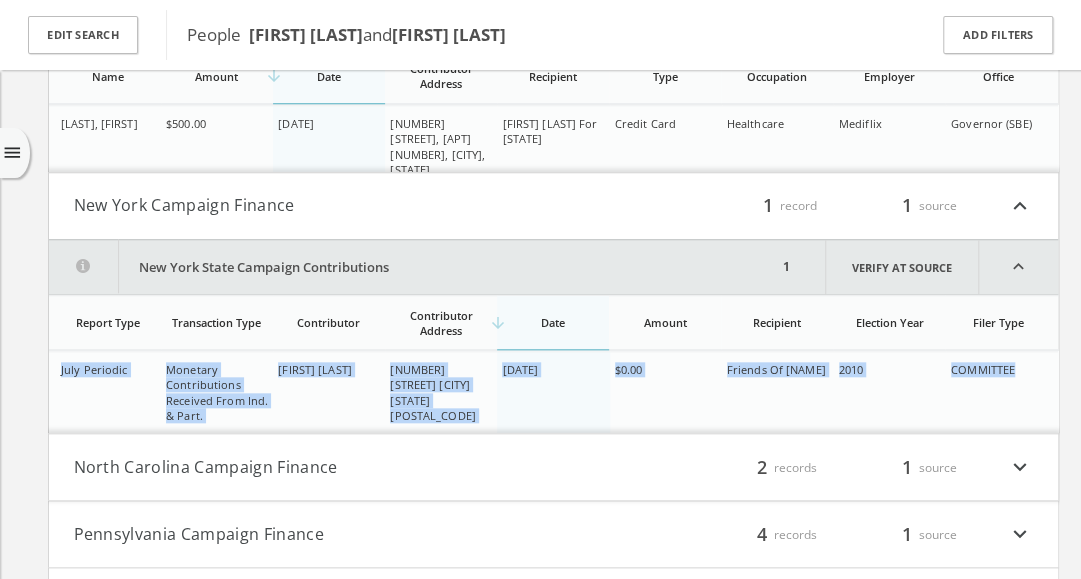 click on "$0.00" at bounding box center (665, 369) 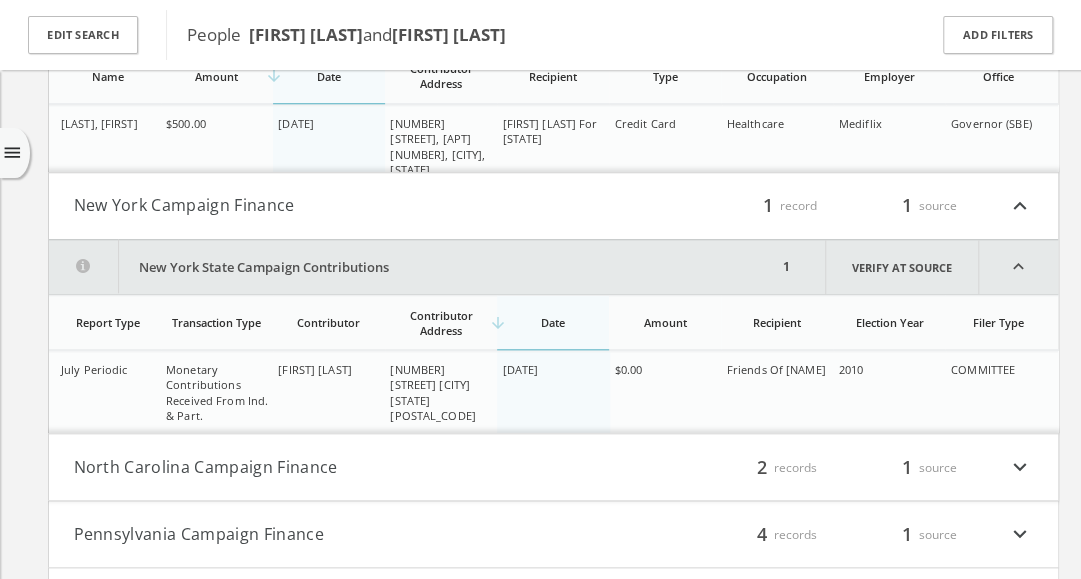 click on "[STATE] Campaign Finance filter_list 2 records 1 source  expand_more" at bounding box center [553, 467] 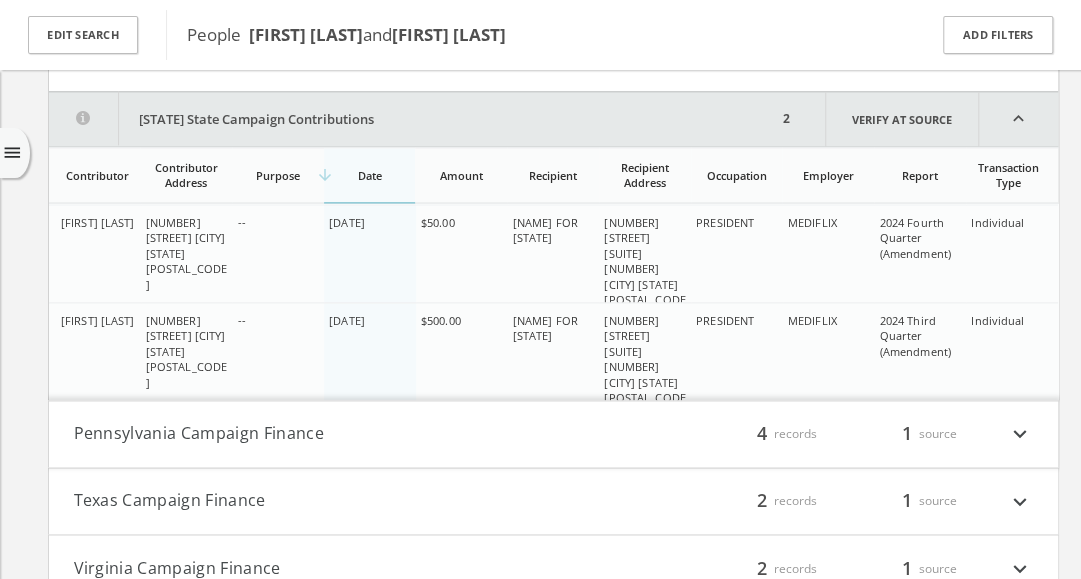 scroll, scrollTop: 1124, scrollLeft: 0, axis: vertical 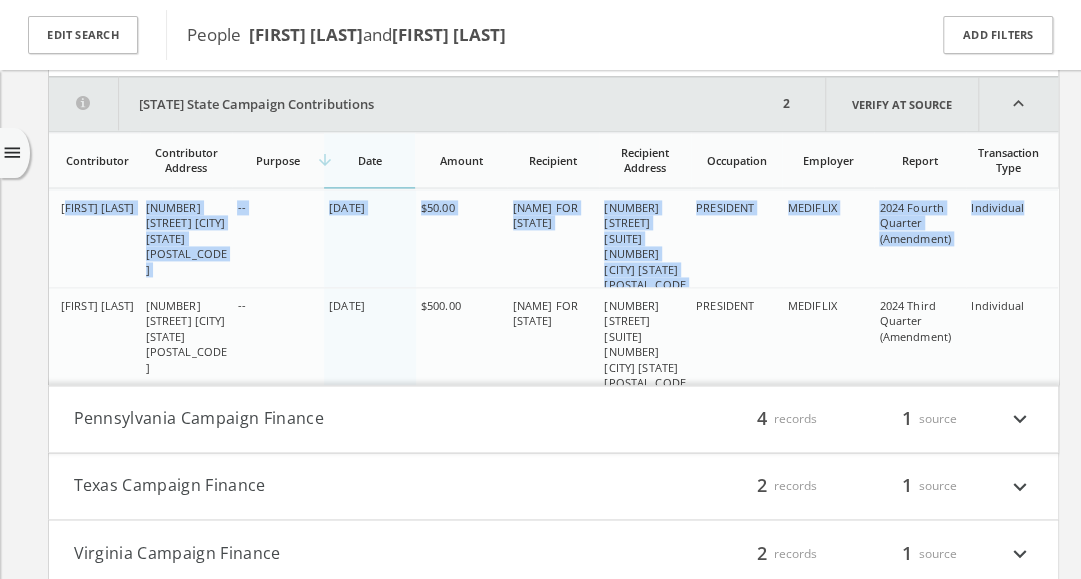 drag, startPoint x: 66, startPoint y: 199, endPoint x: 1028, endPoint y: 255, distance: 963.62854 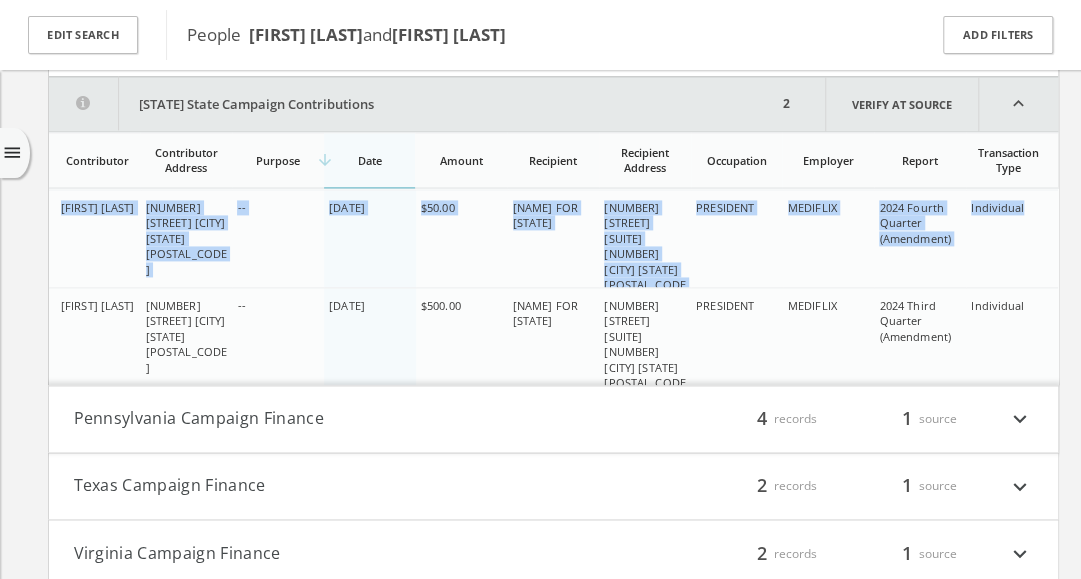 drag, startPoint x: 61, startPoint y: 199, endPoint x: 1037, endPoint y: 229, distance: 976.46094 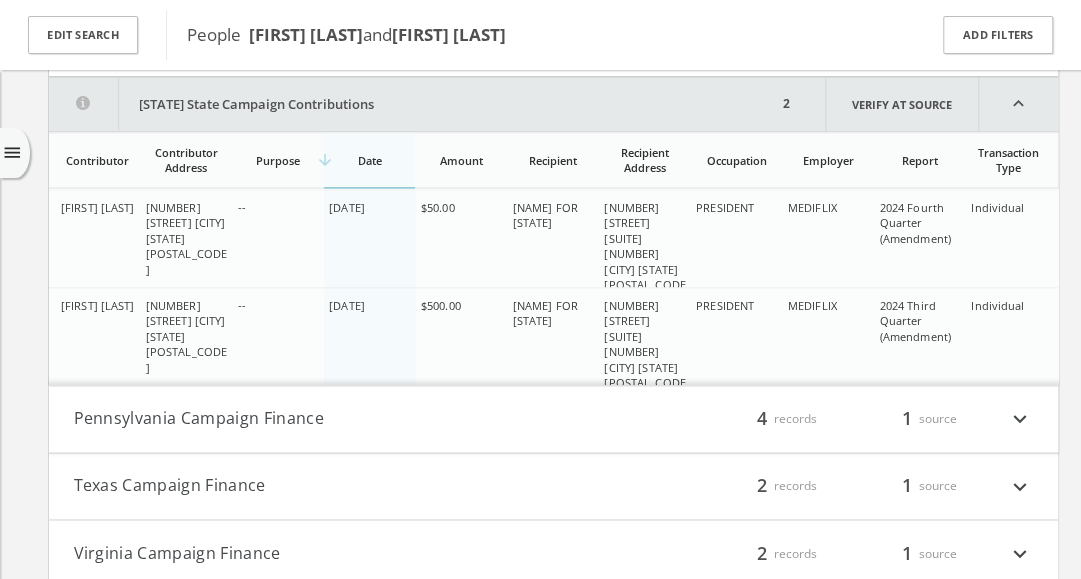 click on "09/25/2024" at bounding box center [370, 351] 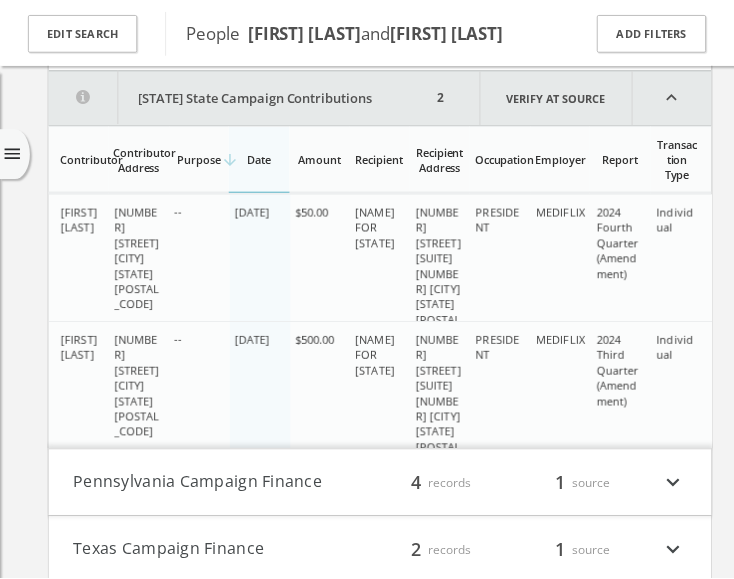 scroll, scrollTop: 1159, scrollLeft: 0, axis: vertical 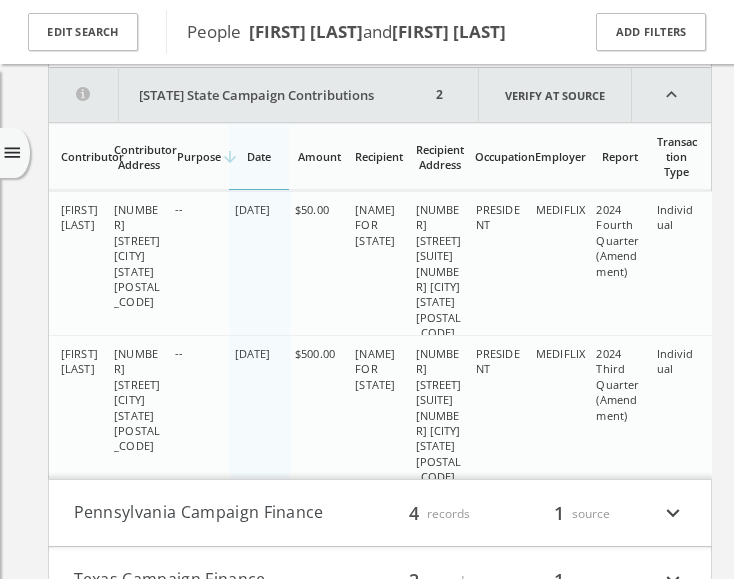 click on "$50.00" at bounding box center (320, 271) 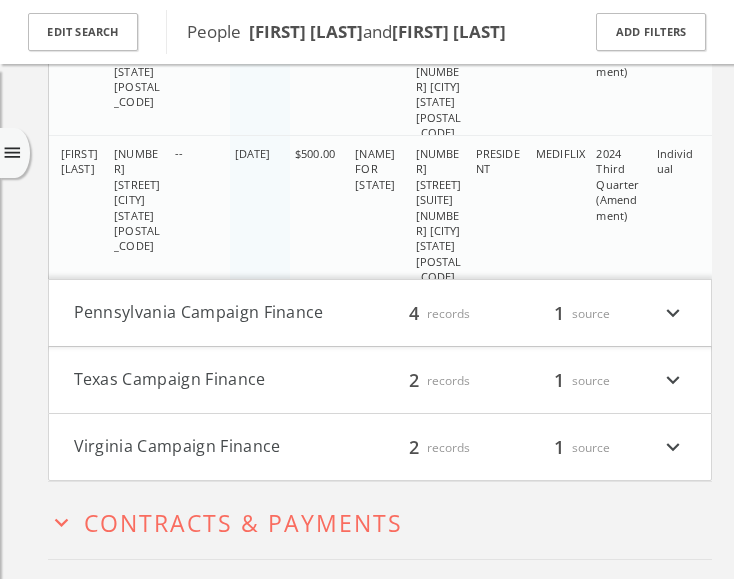 click on "Pennsylvania Campaign Finance" at bounding box center [207, 313] 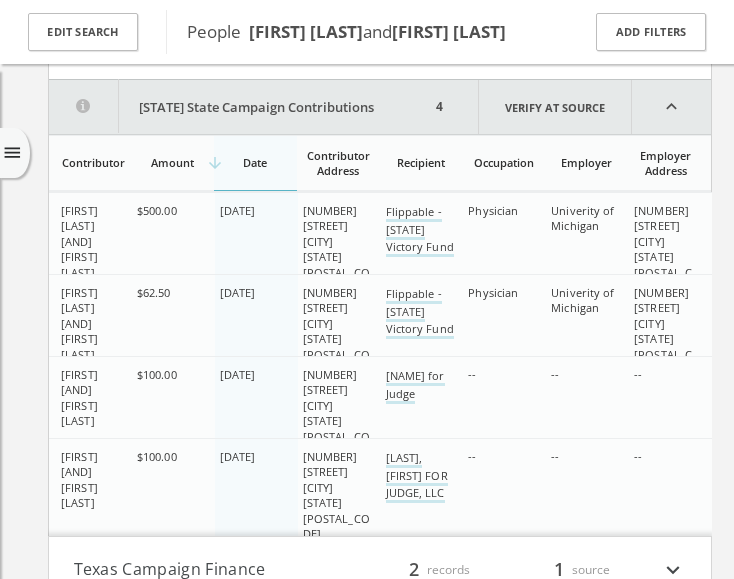 scroll, scrollTop: 1629, scrollLeft: 0, axis: vertical 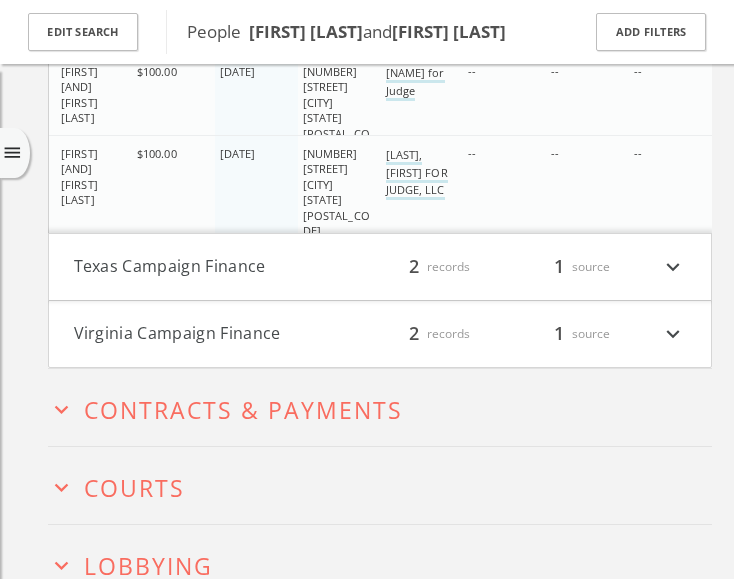 click on "Texas Campaign Finance" at bounding box center [207, 267] 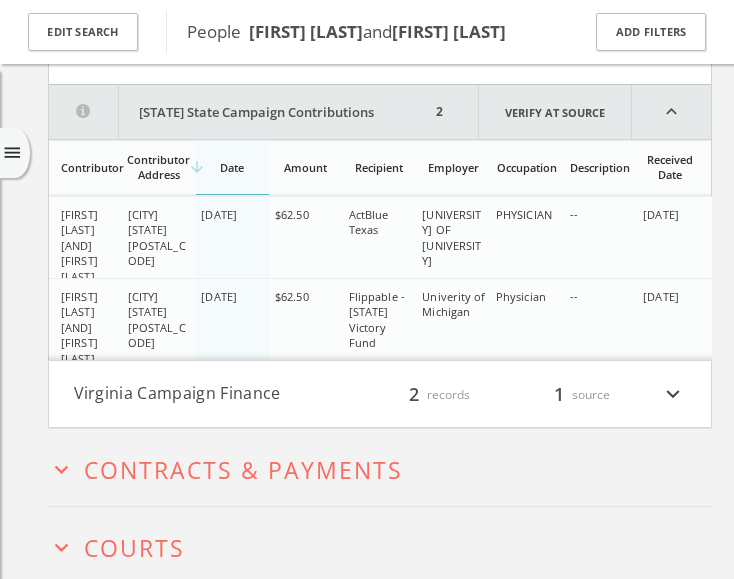 scroll, scrollTop: 2151, scrollLeft: 0, axis: vertical 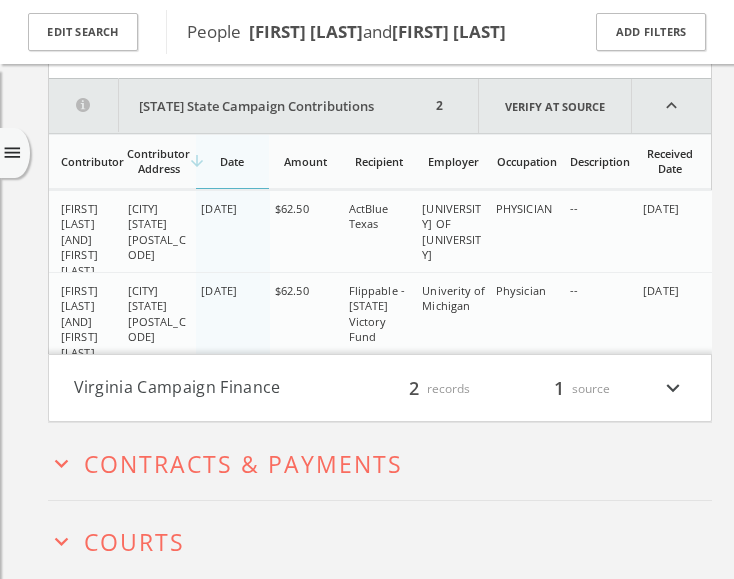 click on "Virginia Campaign Finance filter_list 2 records 1 source  expand_more" at bounding box center (380, 388) 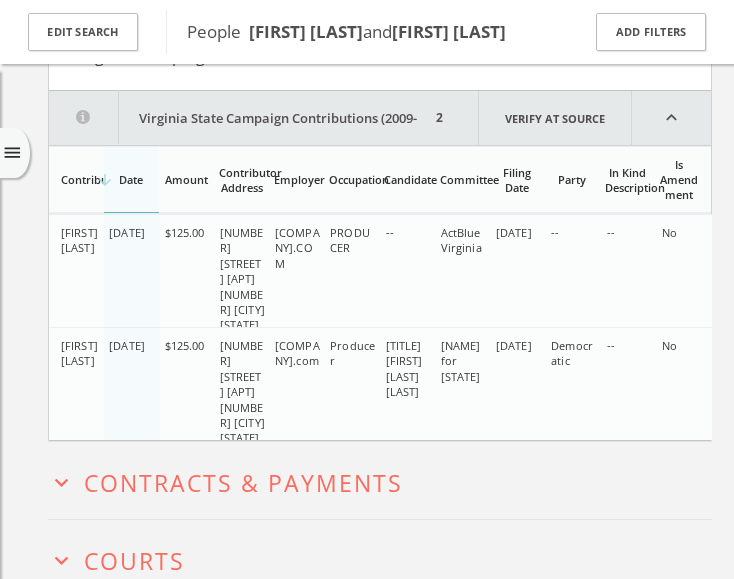 scroll, scrollTop: 2494, scrollLeft: 0, axis: vertical 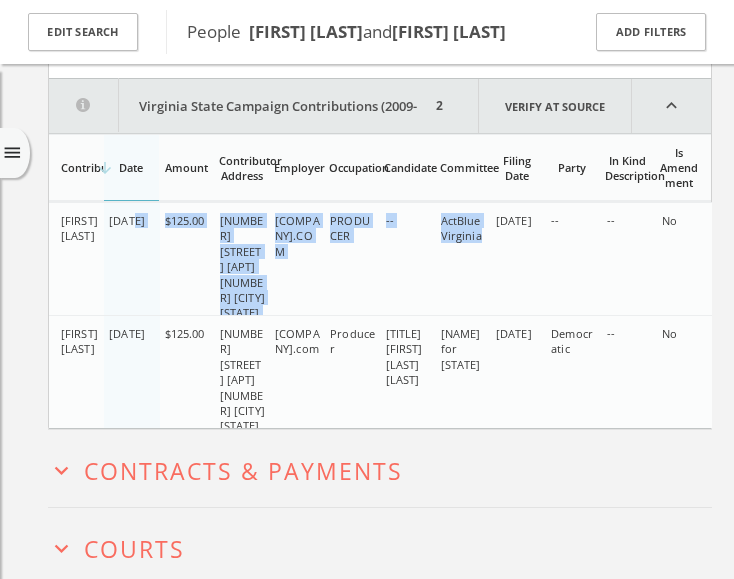 drag, startPoint x: 482, startPoint y: 229, endPoint x: 130, endPoint y: 207, distance: 352.68683 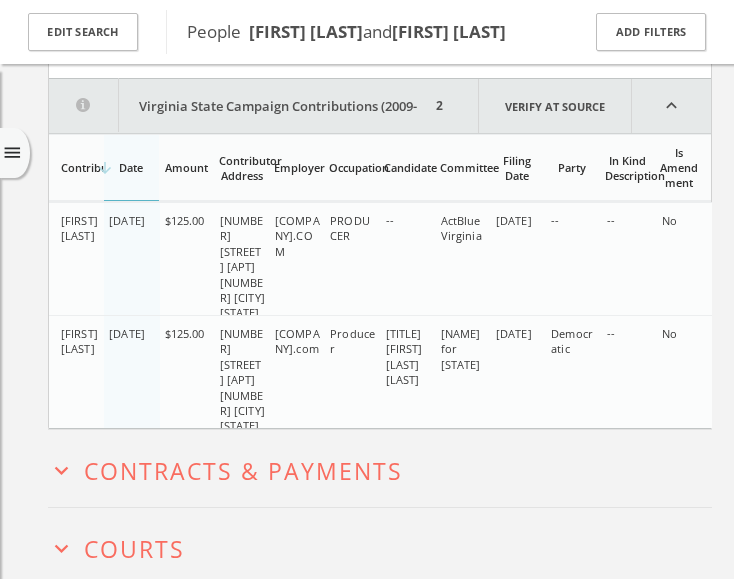 click on "STEVE LEBER" at bounding box center [76, 290] 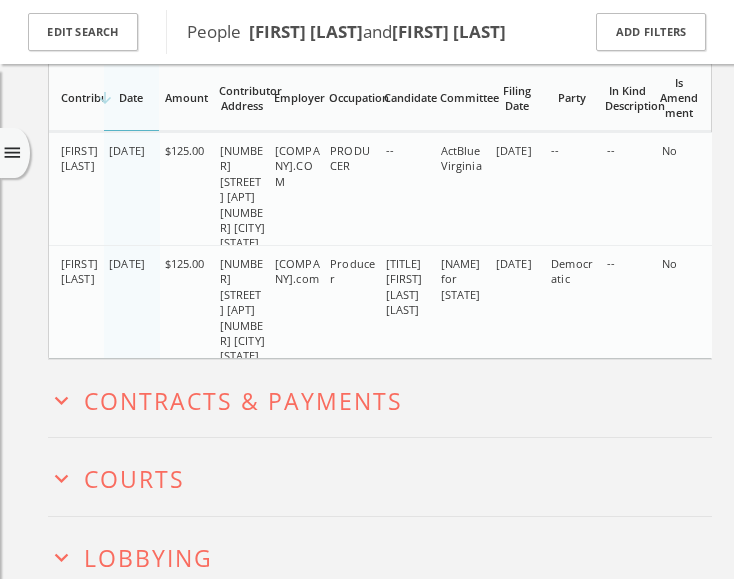 scroll, scrollTop: 2594, scrollLeft: 0, axis: vertical 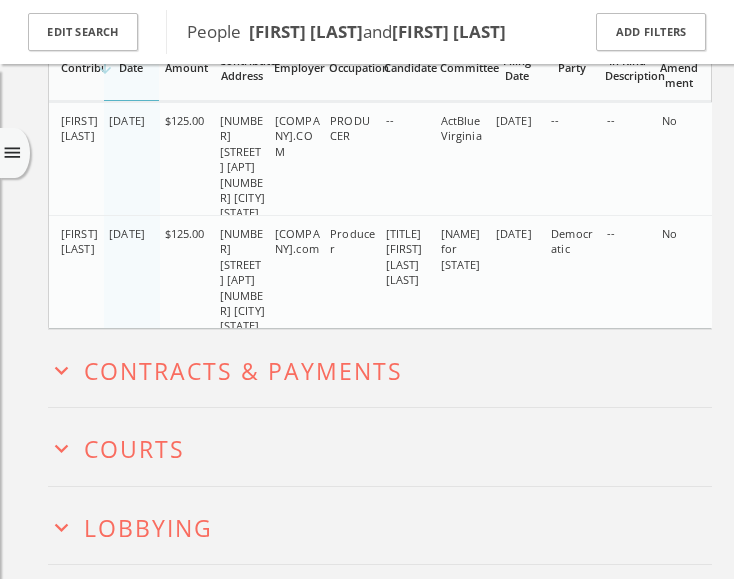 click on "800 5th Ave Apt 18F New York NY 10118-4810" at bounding box center (241, 303) 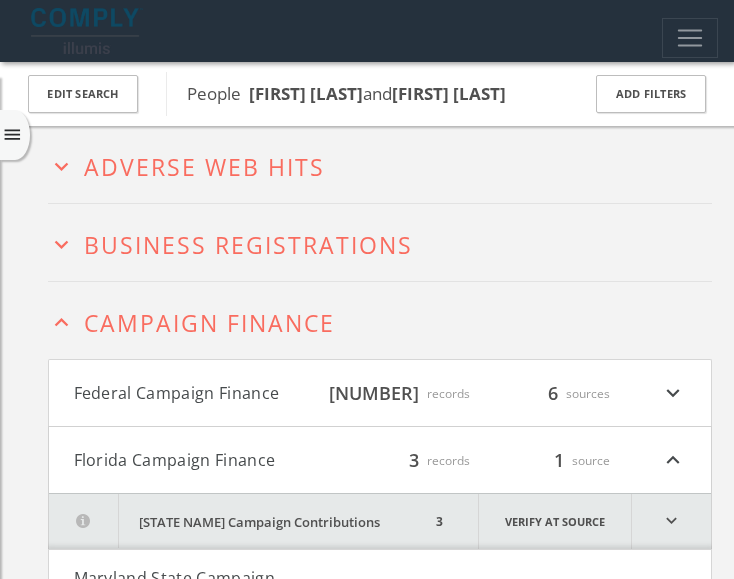 scroll, scrollTop: 70, scrollLeft: 0, axis: vertical 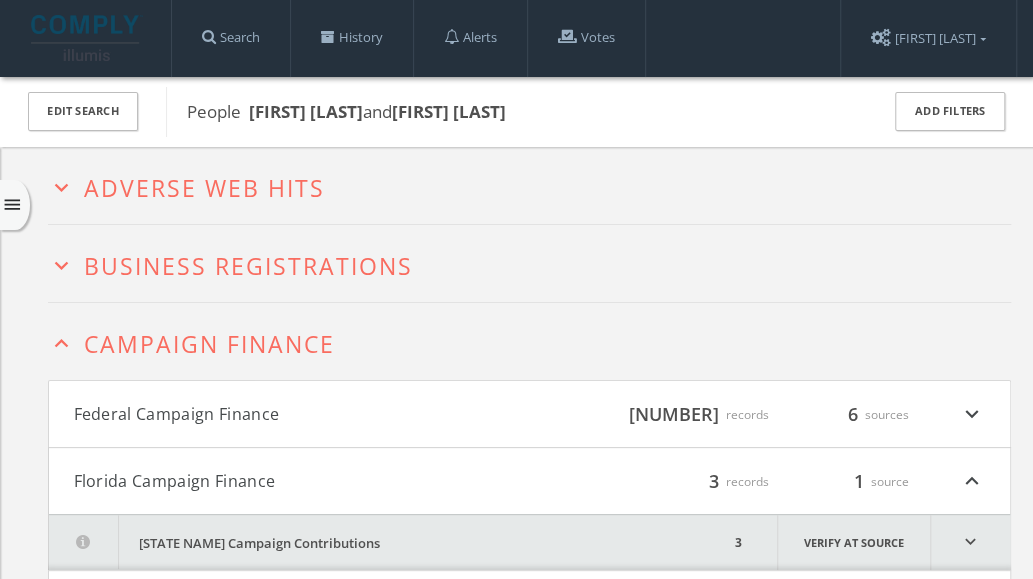 click on "expand_more Business Registrations" at bounding box center [529, 263] 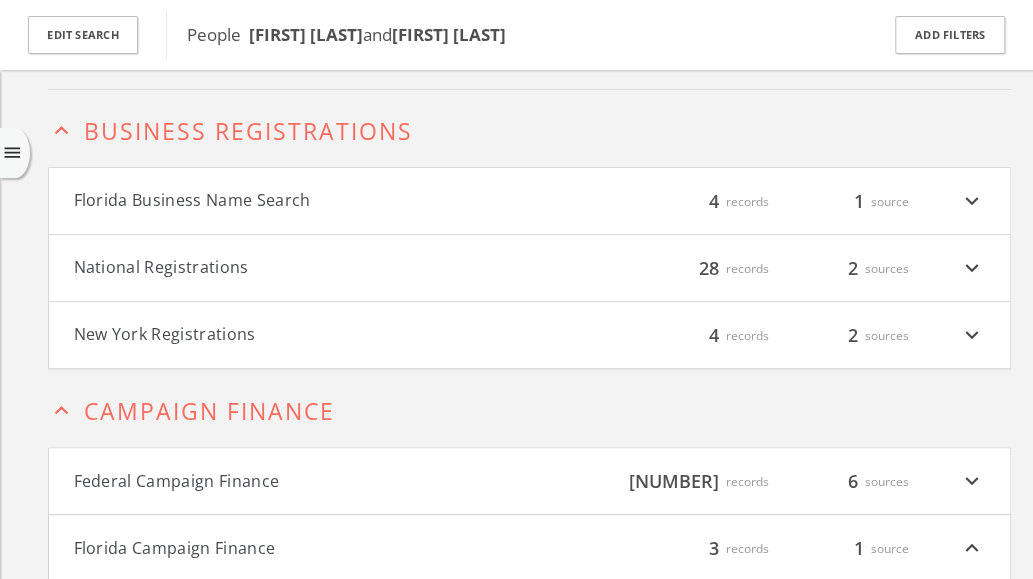 scroll, scrollTop: 153, scrollLeft: 0, axis: vertical 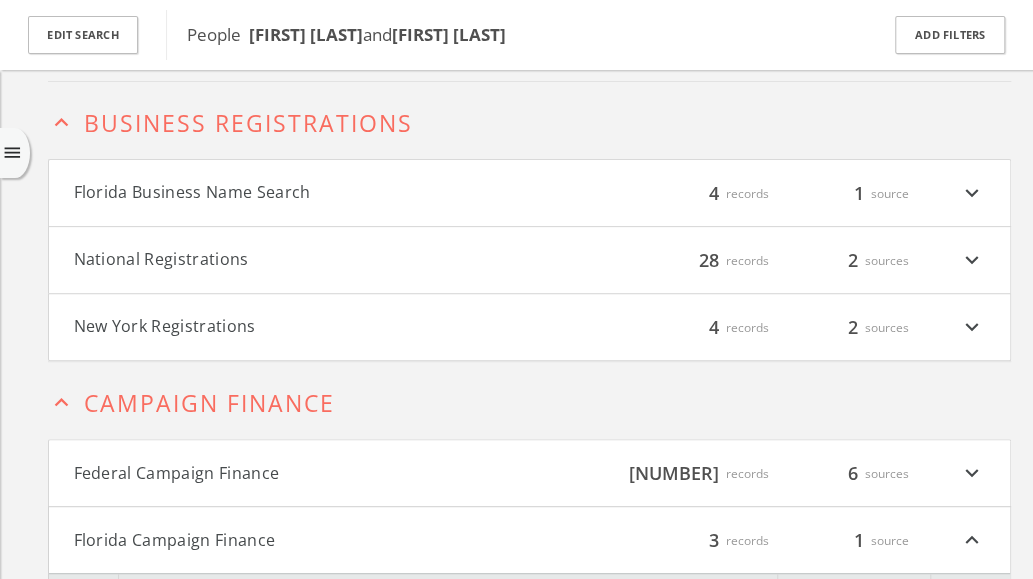 click on "expand_less Business Registrations" at bounding box center (529, 120) 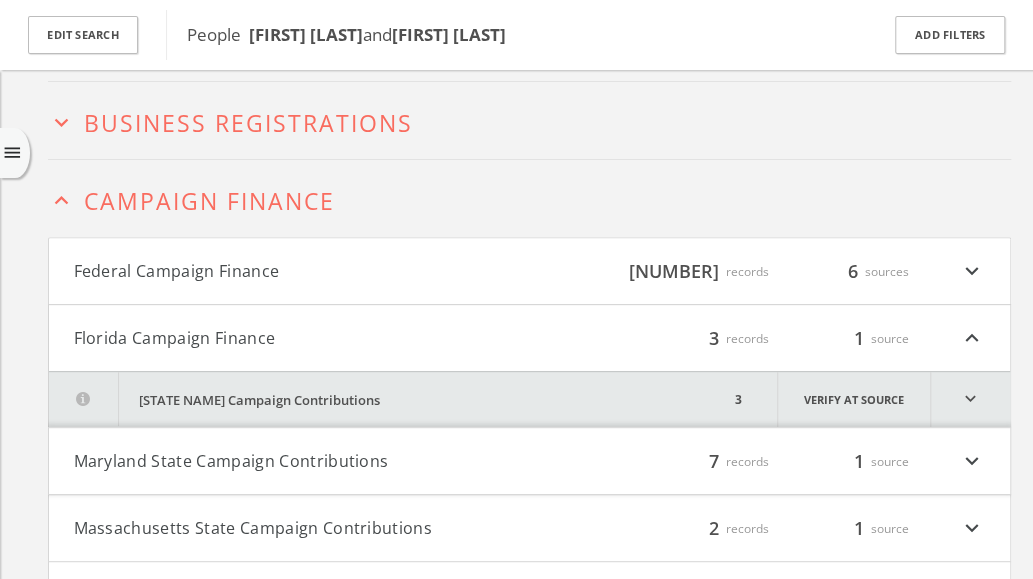 scroll, scrollTop: 253, scrollLeft: 0, axis: vertical 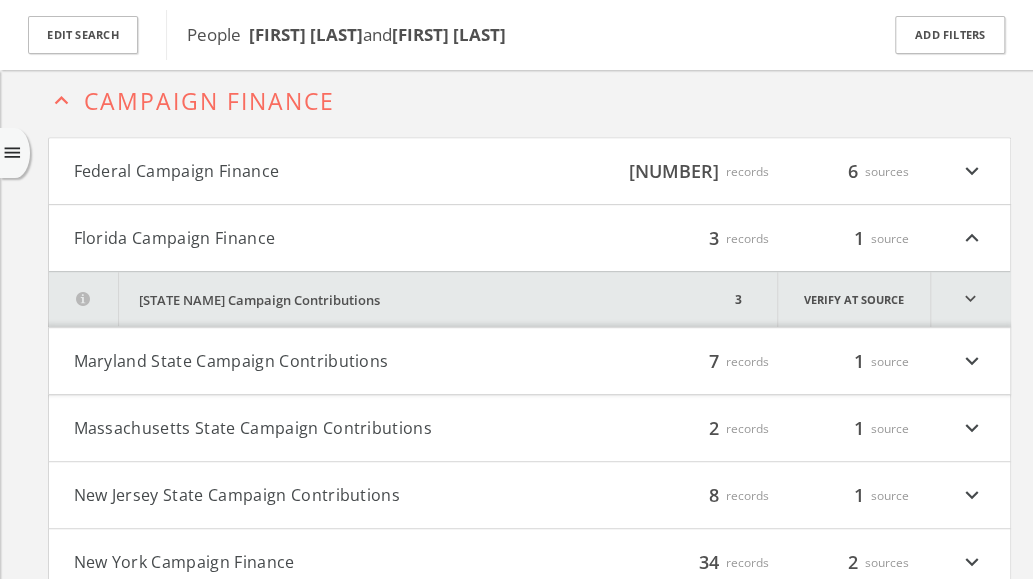 click on "filter_list 3 records 1 source  expand_less" at bounding box center [757, 238] 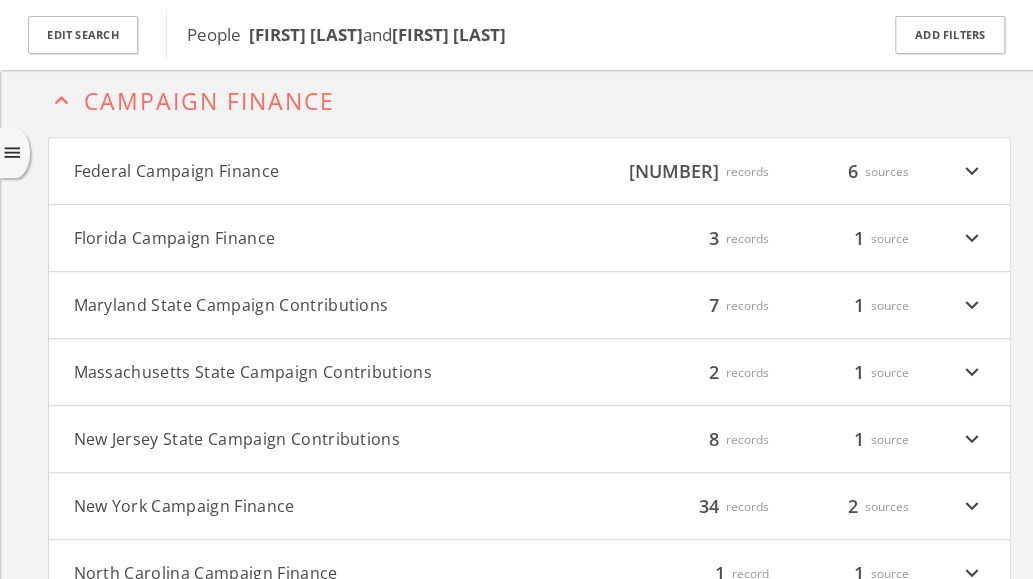 click on "filter_list 3 records 1 source  expand_more" at bounding box center [757, 238] 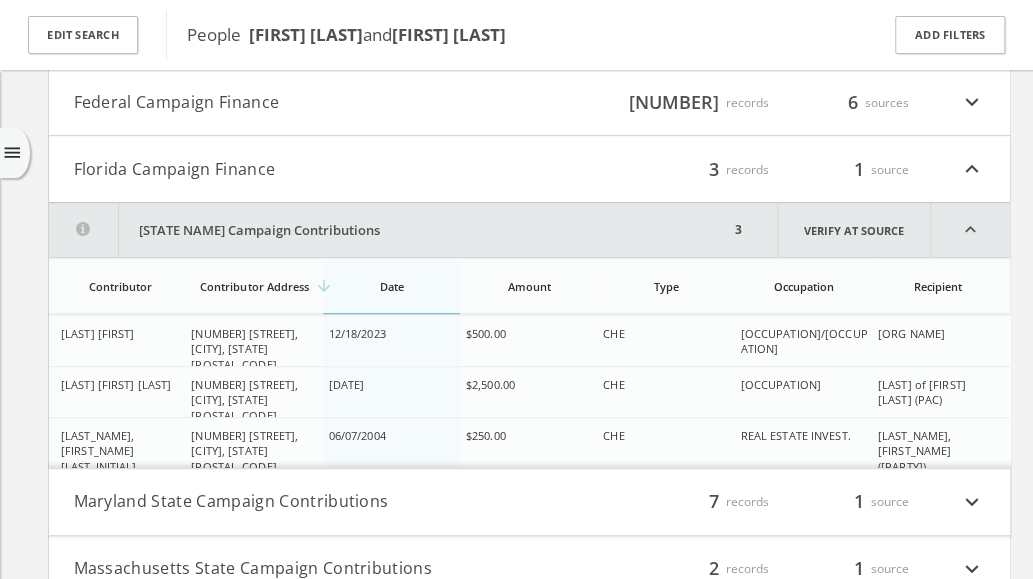 scroll, scrollTop: 250, scrollLeft: 0, axis: vertical 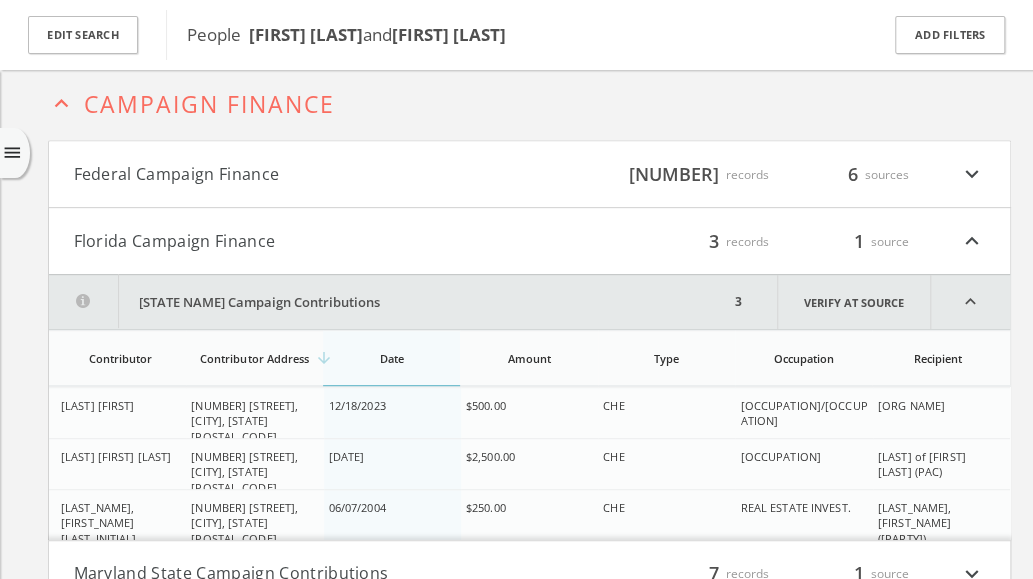 click on "[STATE NAME] Campaign Contributions" at bounding box center (389, 302) 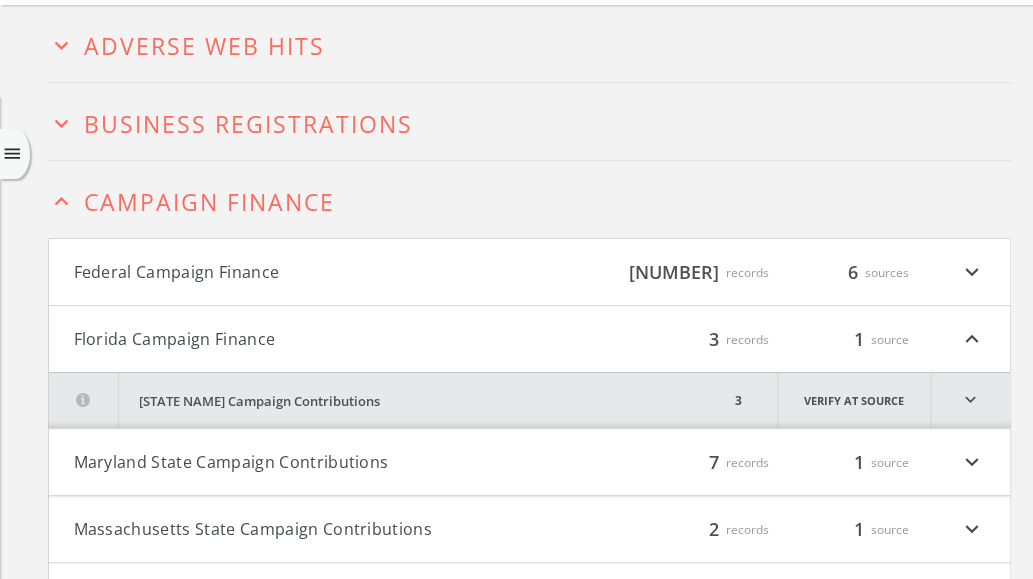 scroll, scrollTop: 50, scrollLeft: 0, axis: vertical 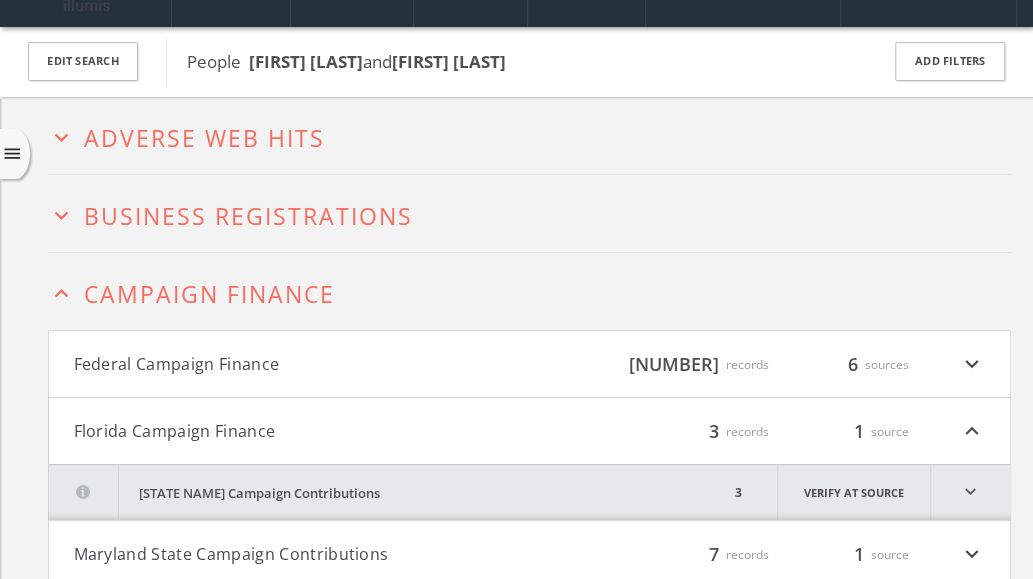 click on "Campaign Finance" at bounding box center (209, 294) 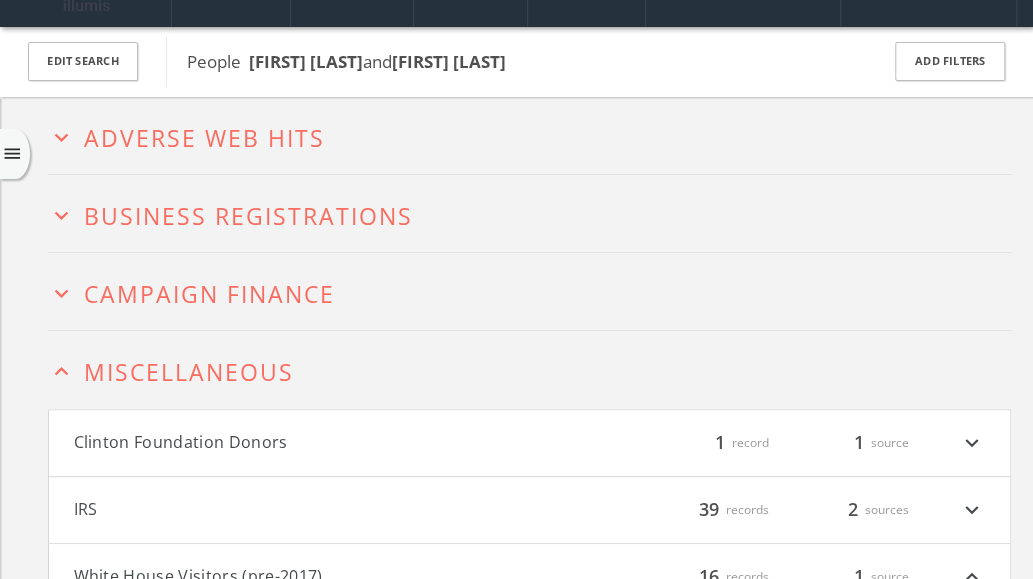 click on "Clinton Foundation Donors" at bounding box center [302, 443] 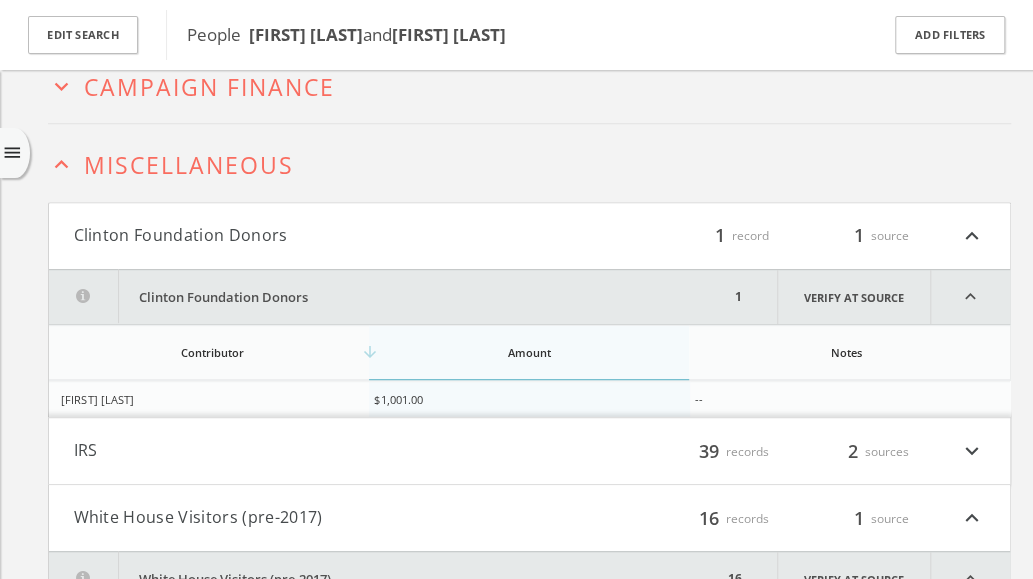 scroll, scrollTop: 252, scrollLeft: 0, axis: vertical 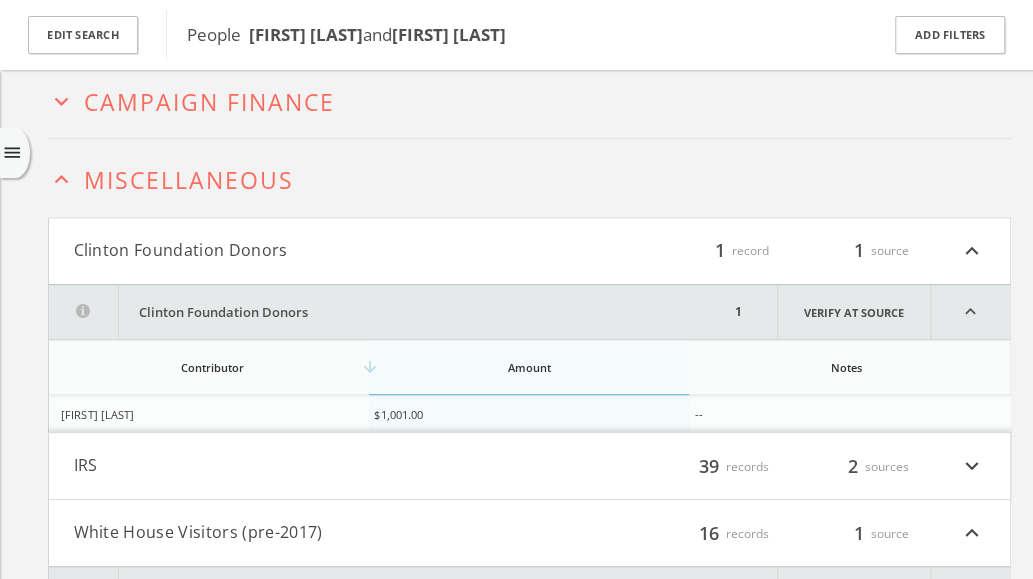 click on "[ORG NAME] Donors filter_list 1 record  1 source  expand_less" at bounding box center [529, 251] 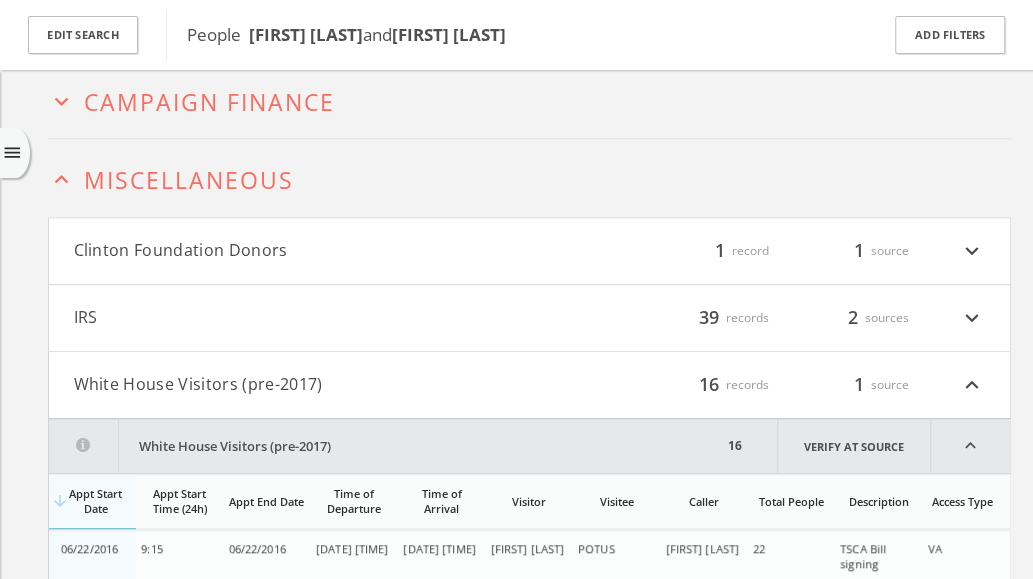 scroll, scrollTop: 152, scrollLeft: 0, axis: vertical 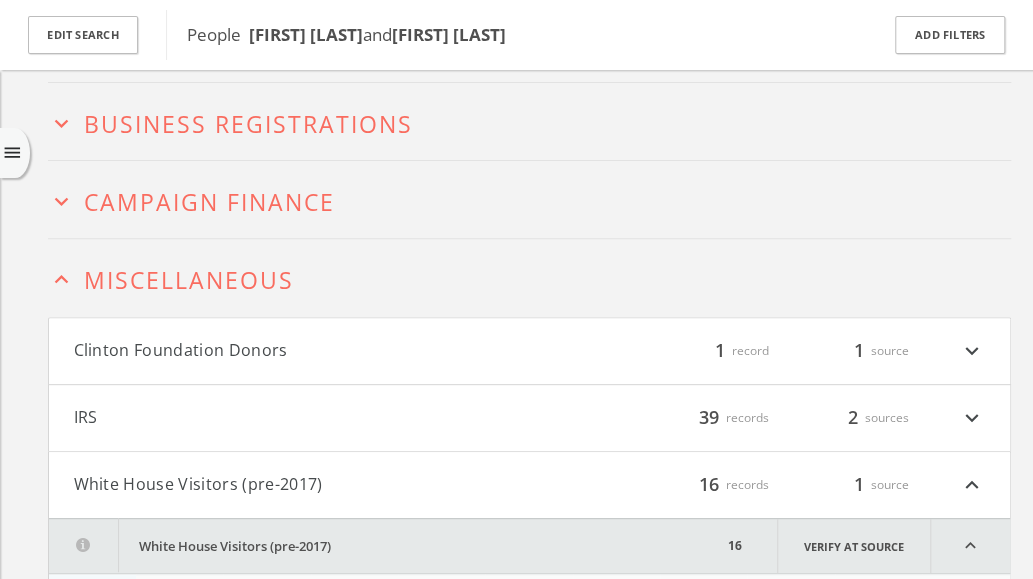 click on "Campaign Finance" at bounding box center [209, 202] 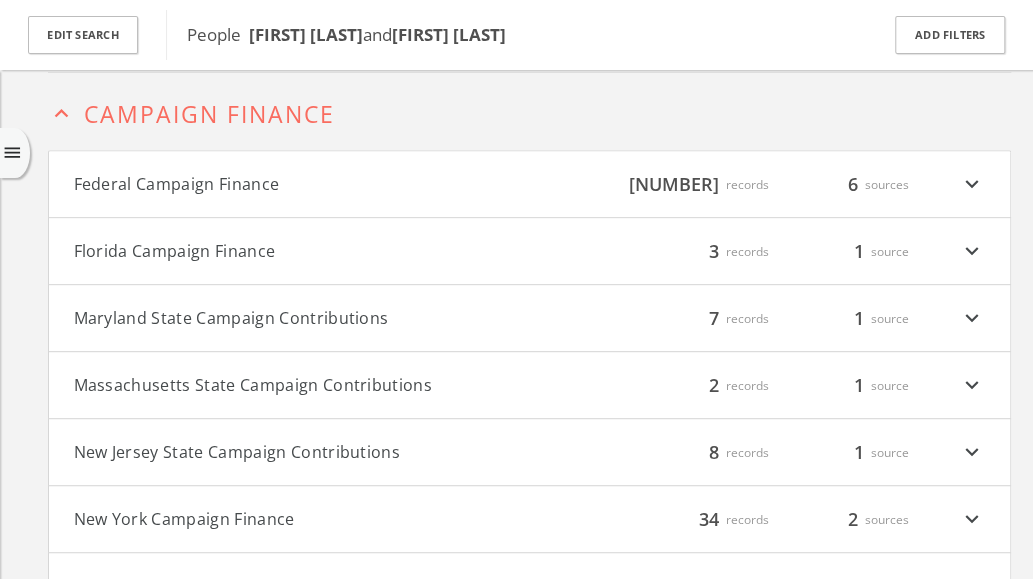 scroll, scrollTop: 241, scrollLeft: 0, axis: vertical 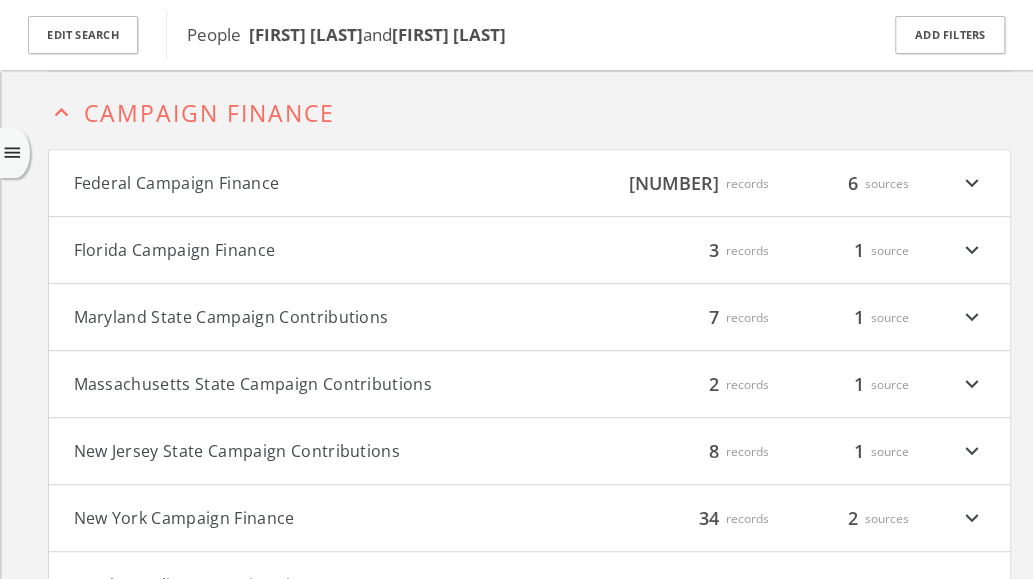 click on "[STATE] Campaign Finance filter_list 3 records 1 source  expand_more" at bounding box center [529, 250] 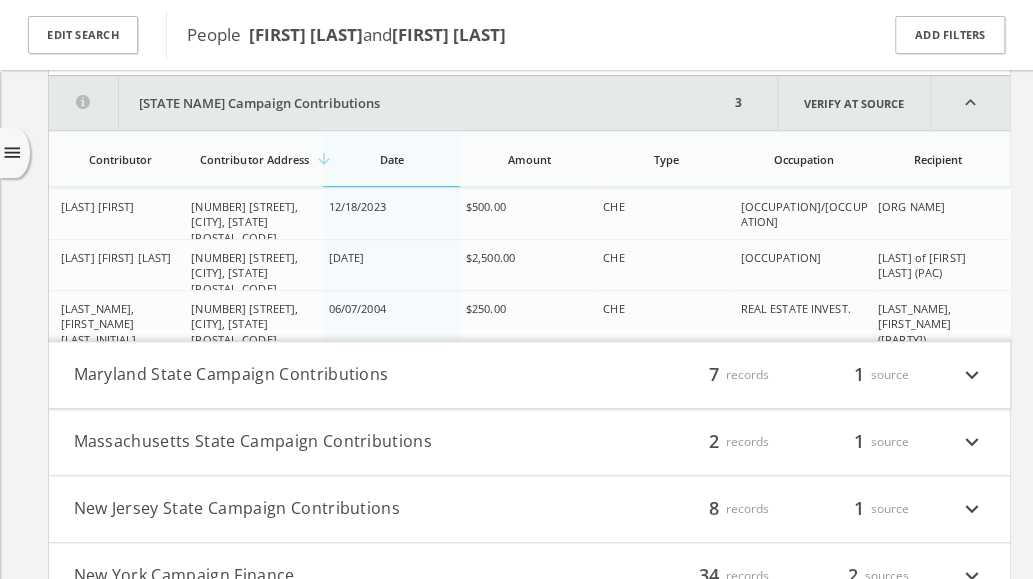 scroll, scrollTop: 450, scrollLeft: 0, axis: vertical 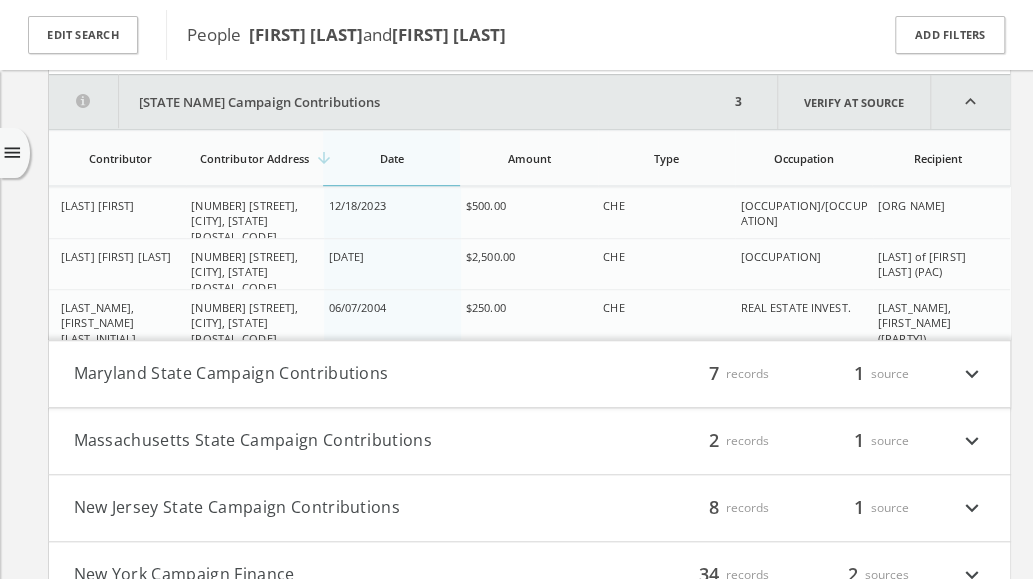 click on "Maryland State Campaign Contributions" at bounding box center [302, 374] 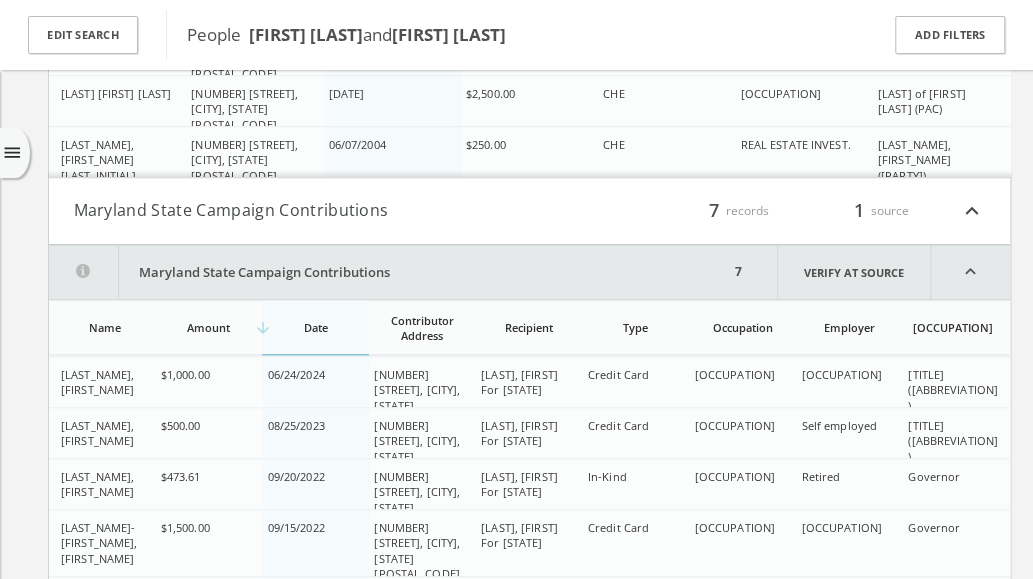 scroll, scrollTop: 413, scrollLeft: 0, axis: vertical 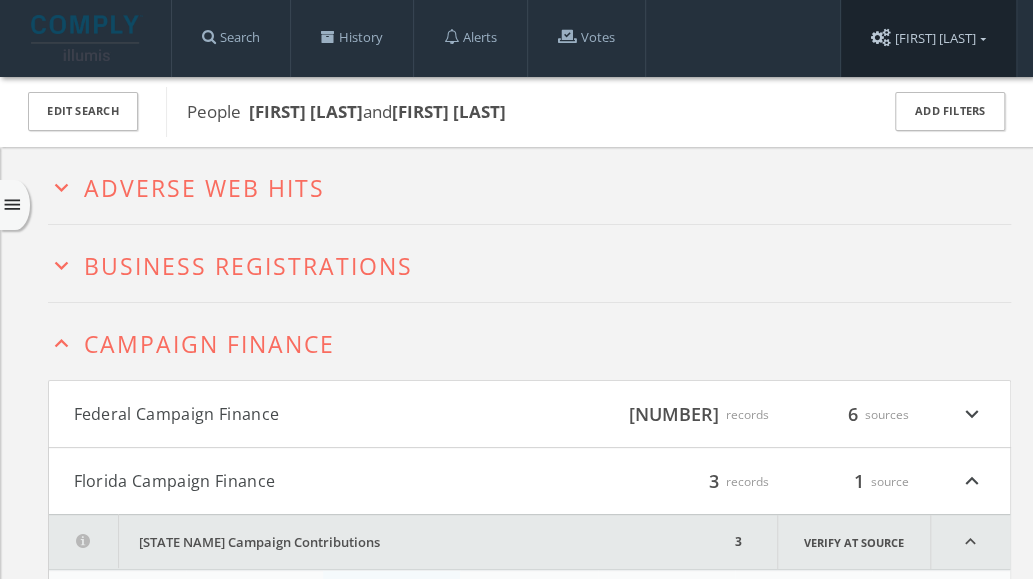 click on "[FIRST] [LAST]" at bounding box center (928, 38) 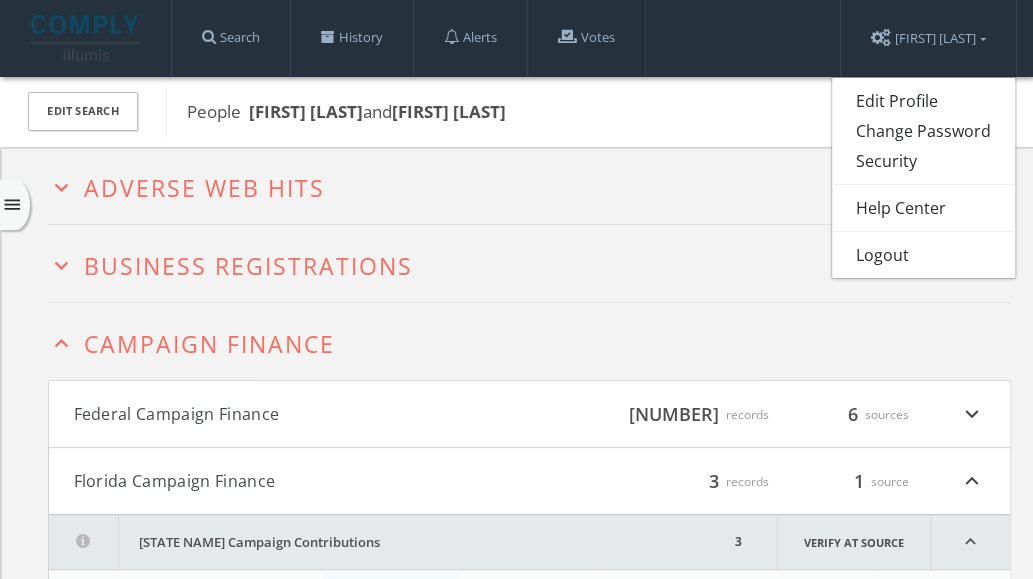 click on "Adverse Web Hits expand_more Business Registrations expand_less Campaign Finance Federal Campaign Finance filter_list [NUMBER] records [NUMBER] sources expand_more Florida Campaign Finance filter_list [NUMBER] records [NUMBER] source expand_less Florida State Campaign Contributions [NUMBER] Verify at source expand_less Contributor Contributor Address arrow_downward Date Amount Type Occupation Recipient Contributor Contributor Address arrow_downward Date Amount Type Occupation Recipient [LAST_NAME] [FIRST_NAME] [NUMBER] [STREET], [CITY], [STATE] [POSTAL_CODE] [DATE] $[AMOUNT] [OCCUPATION] [OCCUPATION] [COMMITTEE_NAME] [LAST_NAME] [FIRST_NAME] [LAST_NAME] [NUMBER] [STREET], [CITY], [STATE] [POSTAL_CODE] [DATE] $[AMOUNT] [OCCUPATION] [OCCUPATION] [COMMITTEE_NAME] [LAST_NAME], [FIRST_NAME] [NUMBER] [STREET], [CITY], [STATE] [POSTAL_CODE] [DATE] $[AMOUNT] [OCCUPATION] [OCCUPATION] [LAST_NAME], [FIRST_NAME] ([PARTY])([ABBREVIATION]) Maryland State Campaign Contributions filter_list [NUMBER] records [NUMBER] source expand_less Maryland State Campaign Contributions [NUMBER] Verify at source expand_less Name --" at bounding box center (516, 1937) 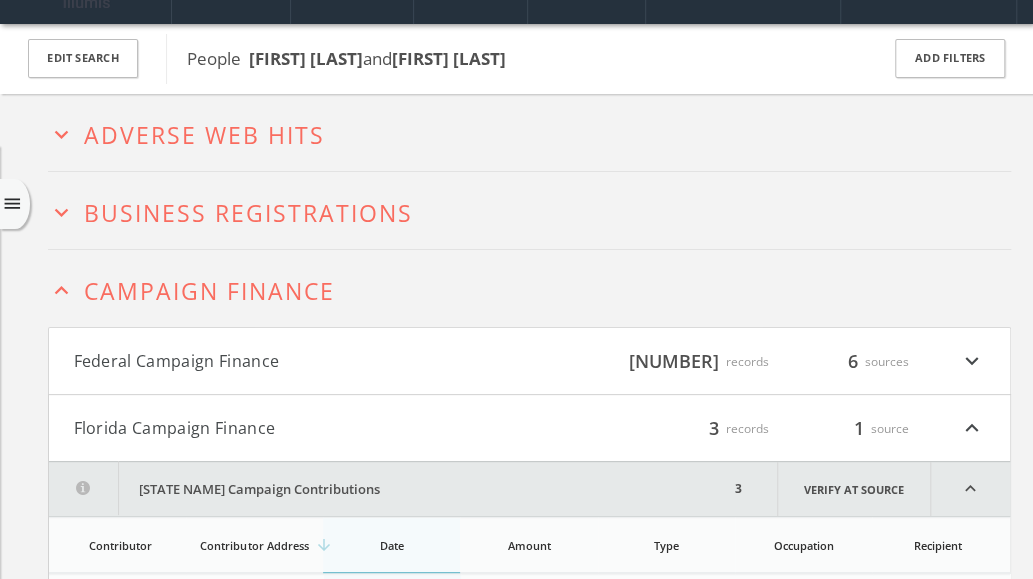scroll, scrollTop: 200, scrollLeft: 0, axis: vertical 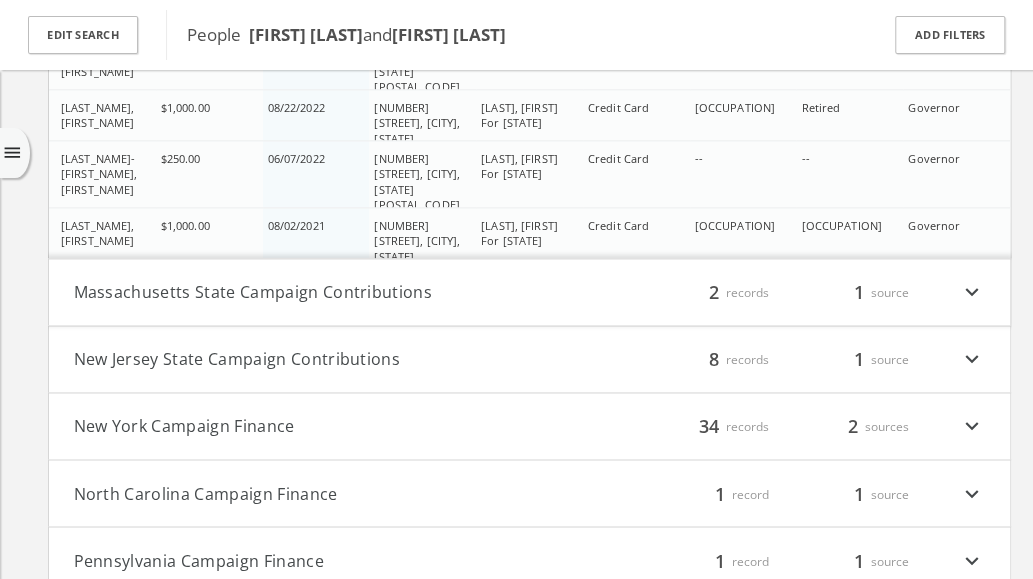 click on "Massachusetts State Campaign Contributions" at bounding box center [302, 292] 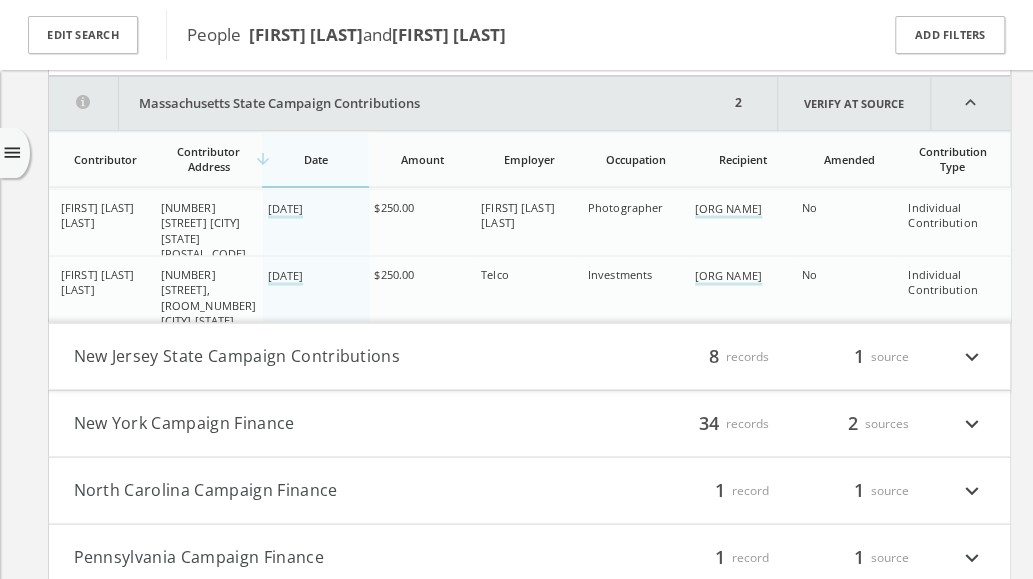 click on "[STATE] State Campaign Contributions filter_list 8 records 1 source  expand_more" at bounding box center (529, 356) 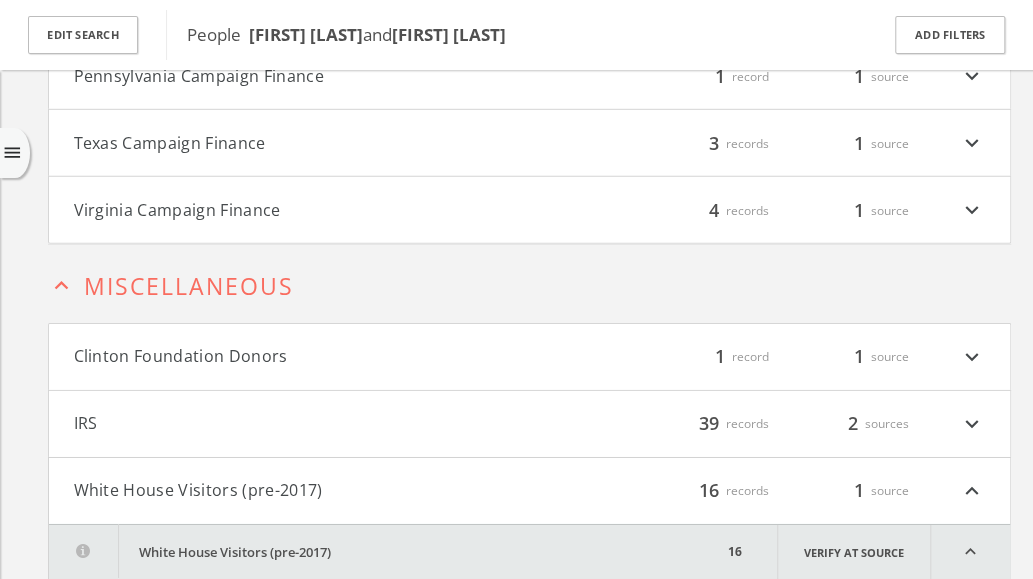 scroll, scrollTop: 2263, scrollLeft: 0, axis: vertical 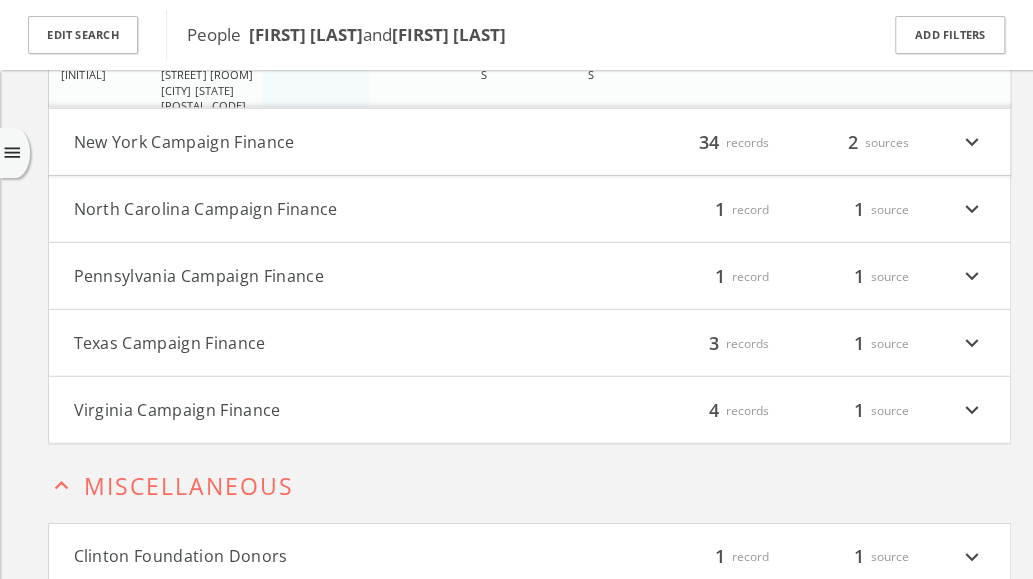 click on "Virginia Campaign Finance" at bounding box center [302, 410] 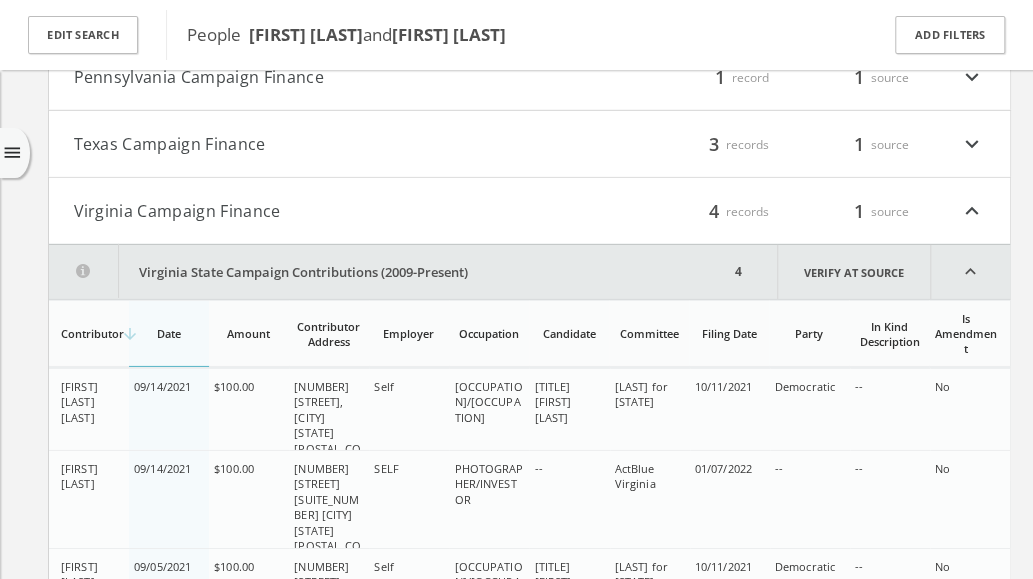scroll, scrollTop: 2428, scrollLeft: 0, axis: vertical 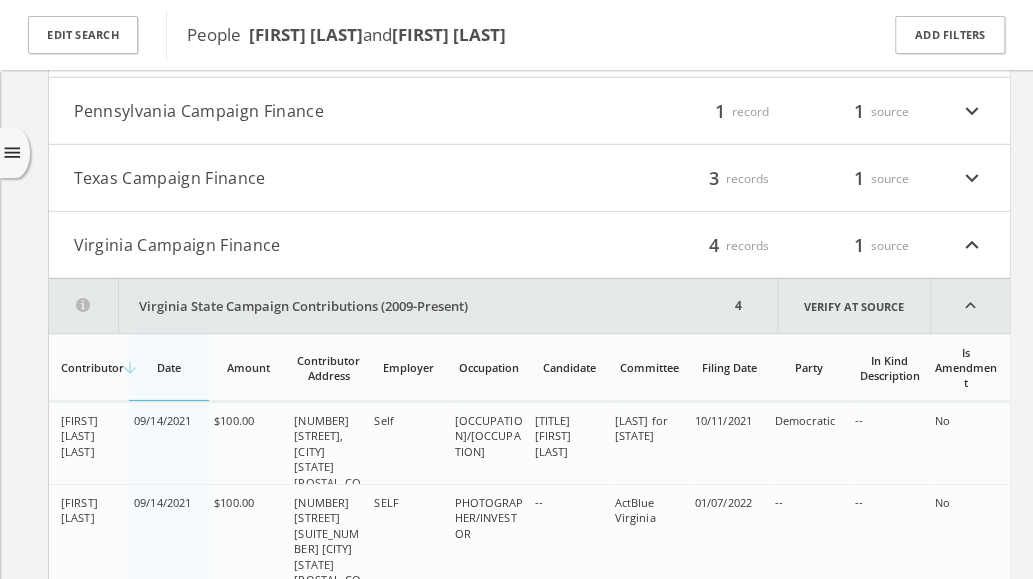 click on "Virginia Campaign Finance" at bounding box center [302, 245] 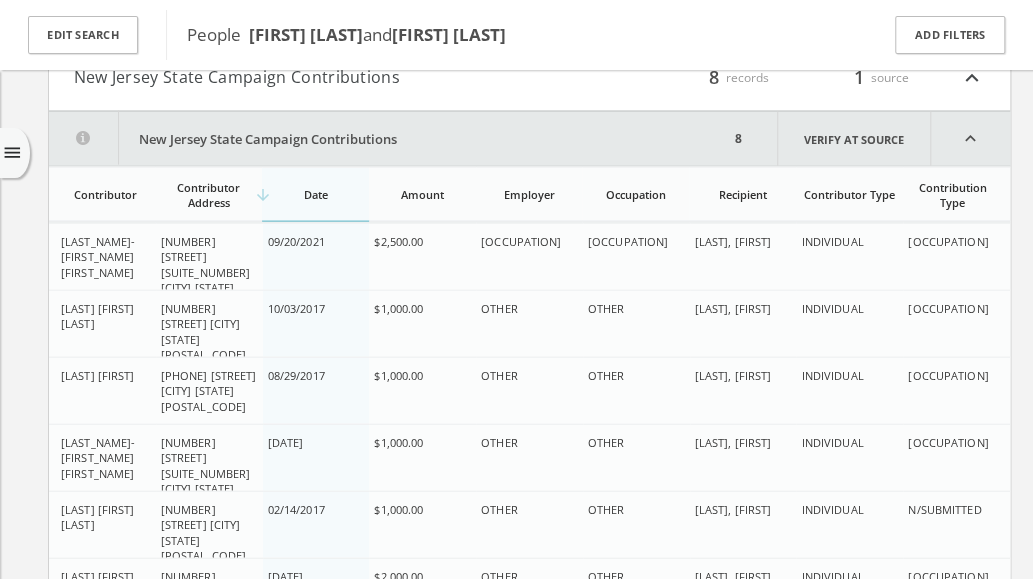 scroll, scrollTop: 1528, scrollLeft: 0, axis: vertical 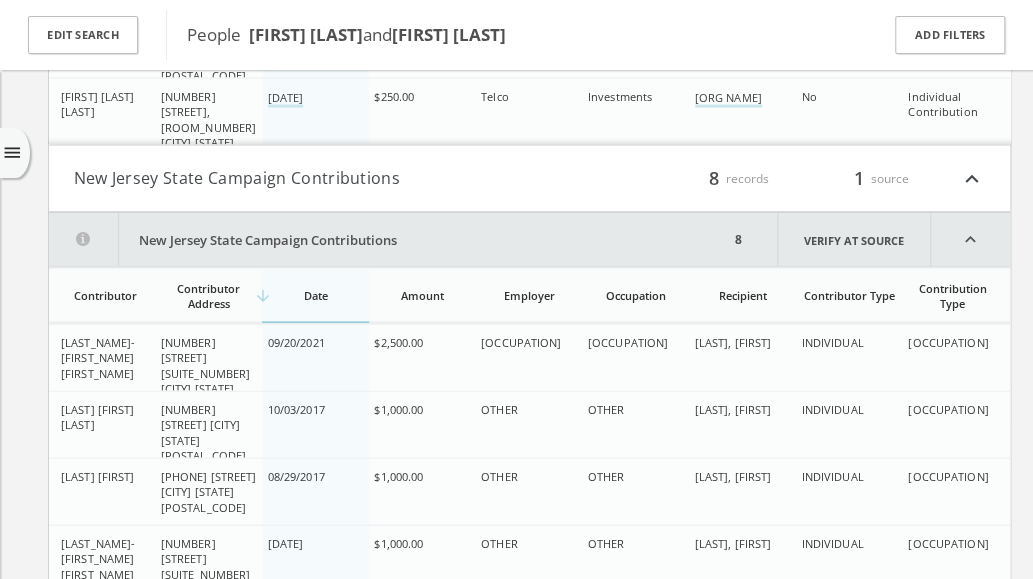 click on "New Jersey State Campaign Contributions" at bounding box center [389, 239] 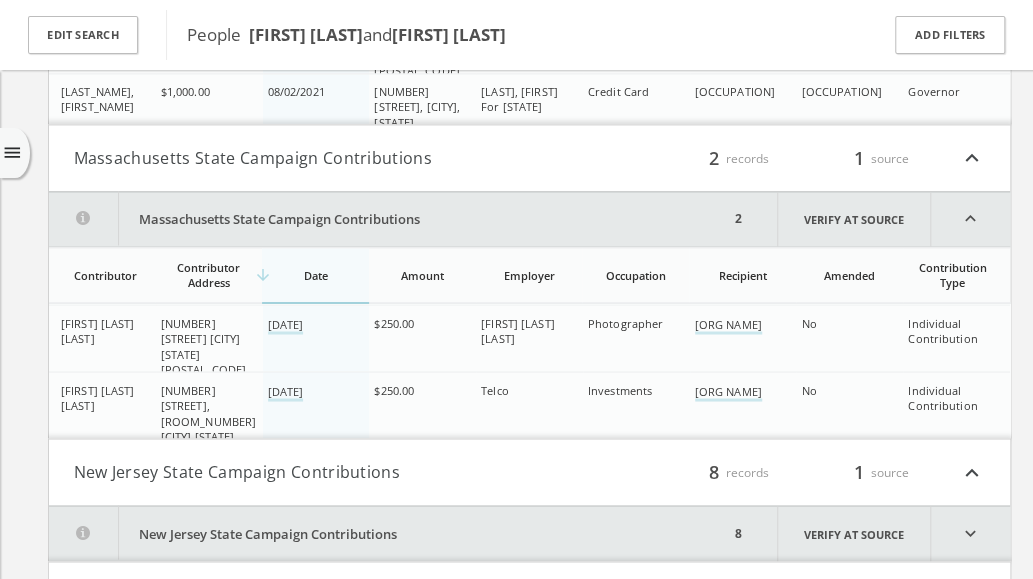 scroll, scrollTop: 1228, scrollLeft: 0, axis: vertical 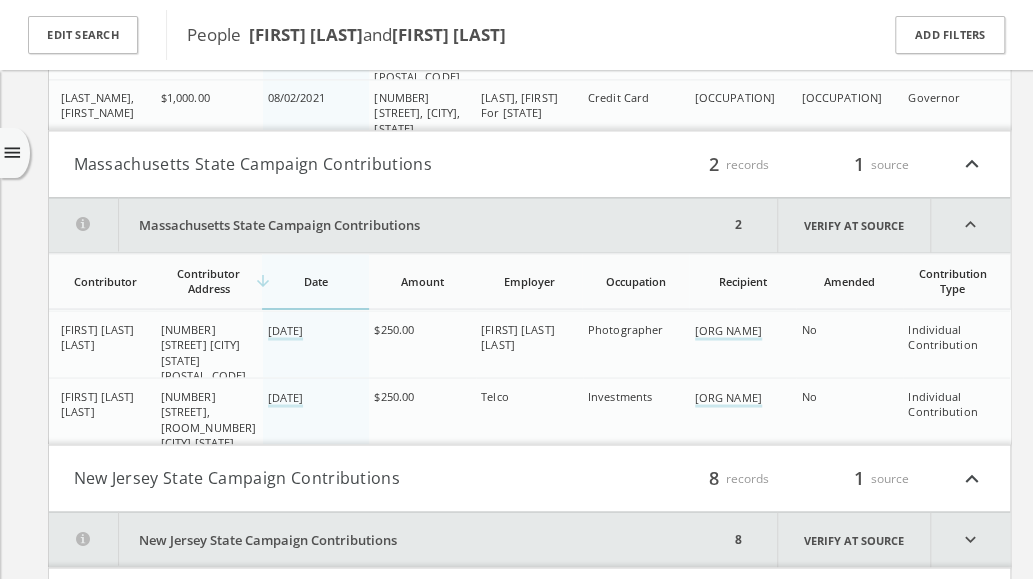 click on "filter_list 2 records 1 source  expand_less" at bounding box center (757, 164) 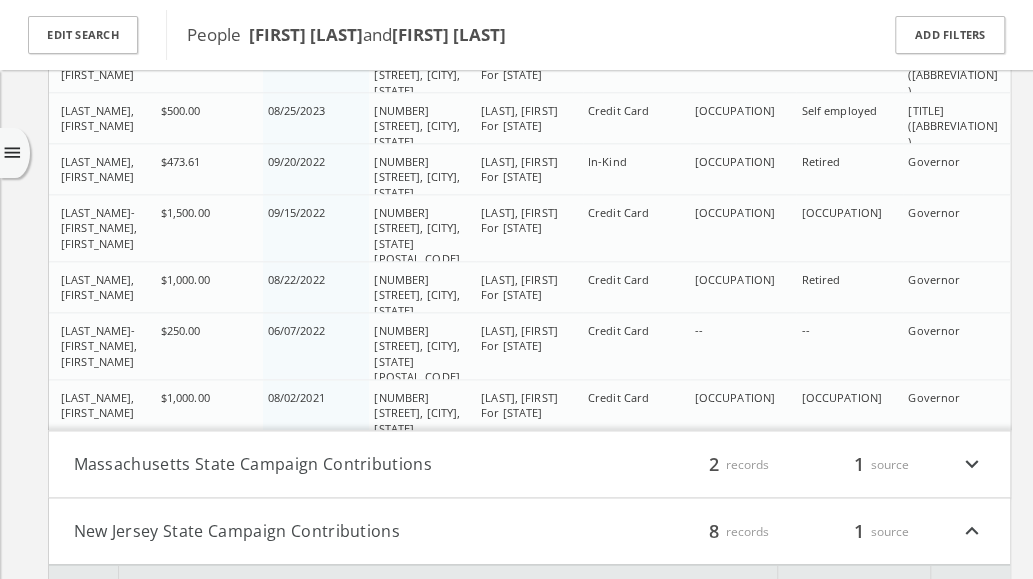 scroll, scrollTop: 628, scrollLeft: 0, axis: vertical 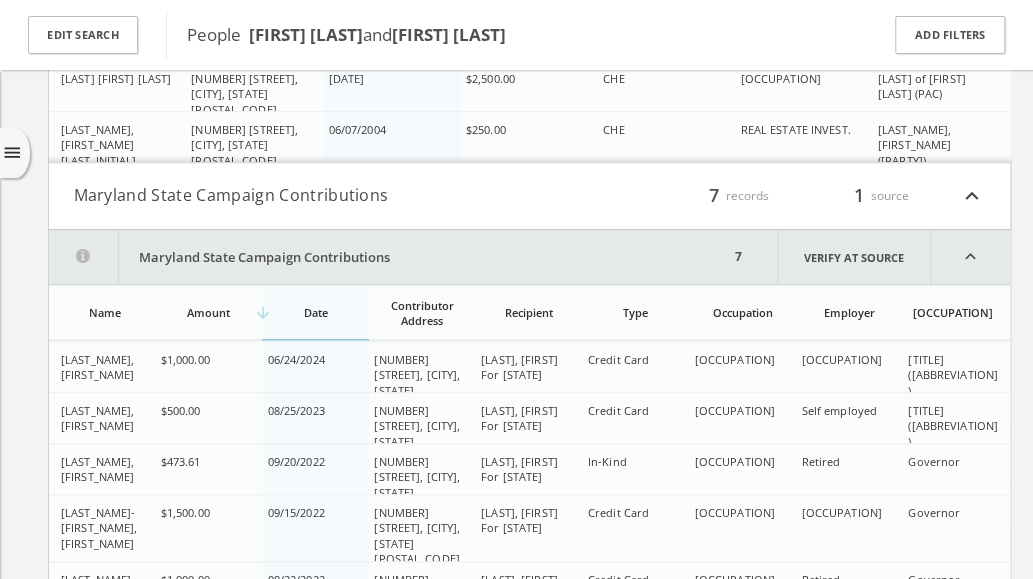 click on "filter_list 7 records 1 source  expand_less" at bounding box center [757, 196] 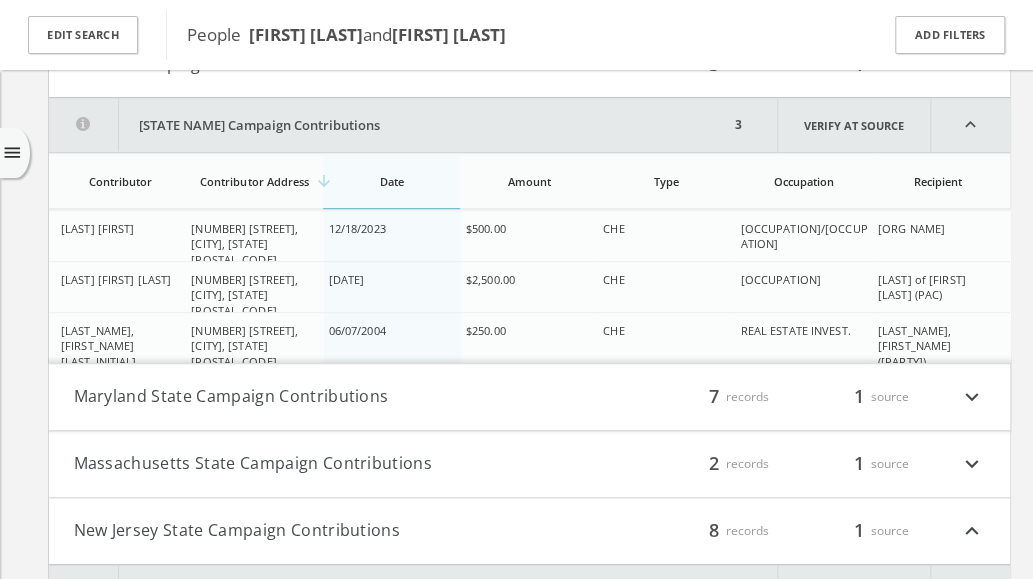 scroll, scrollTop: 428, scrollLeft: 0, axis: vertical 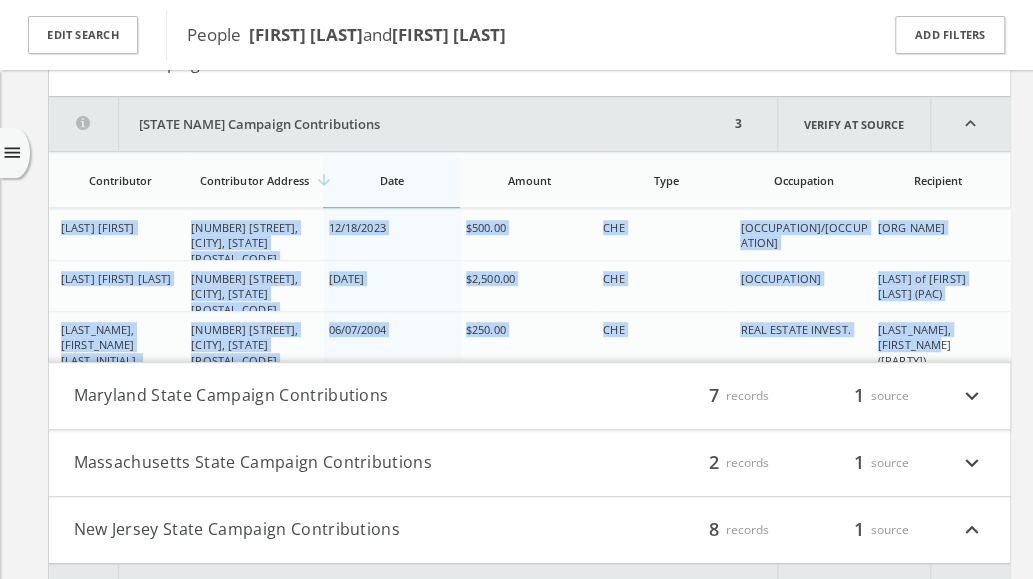 drag, startPoint x: 62, startPoint y: 223, endPoint x: 929, endPoint y: 346, distance: 875.68146 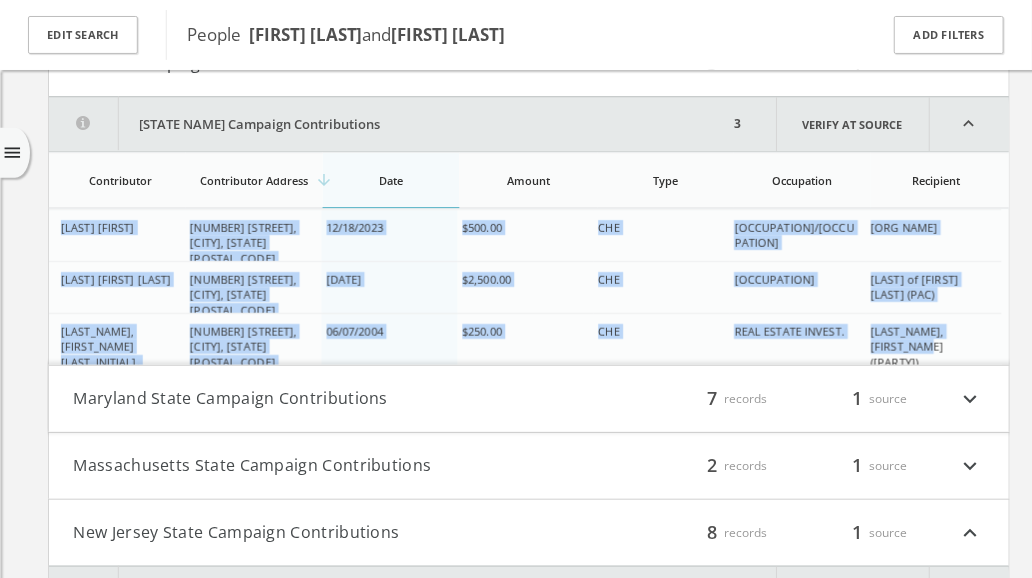 scroll, scrollTop: 429, scrollLeft: 0, axis: vertical 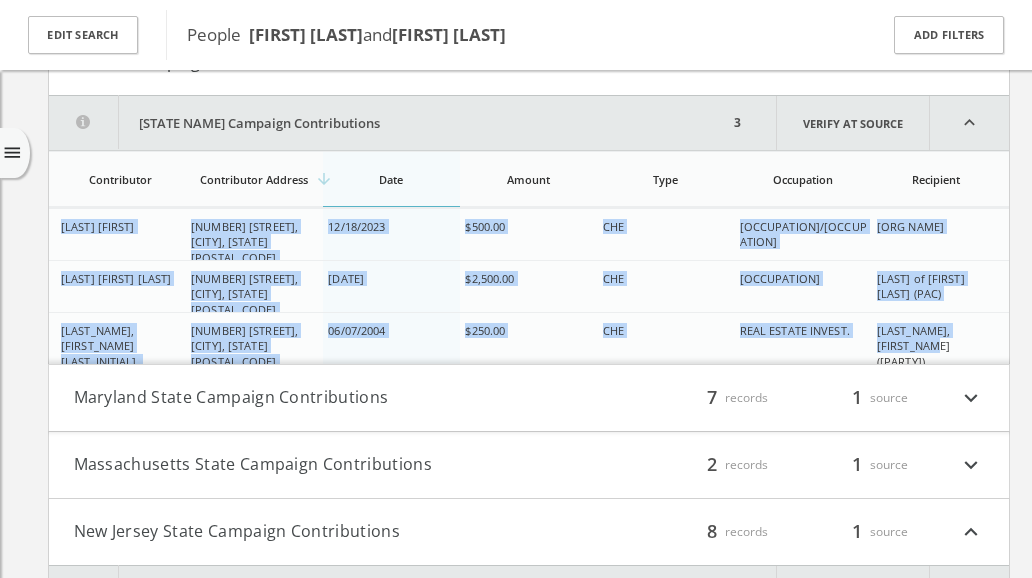 click on "[LAST] [FIRST] [LAST]" at bounding box center [117, 293] 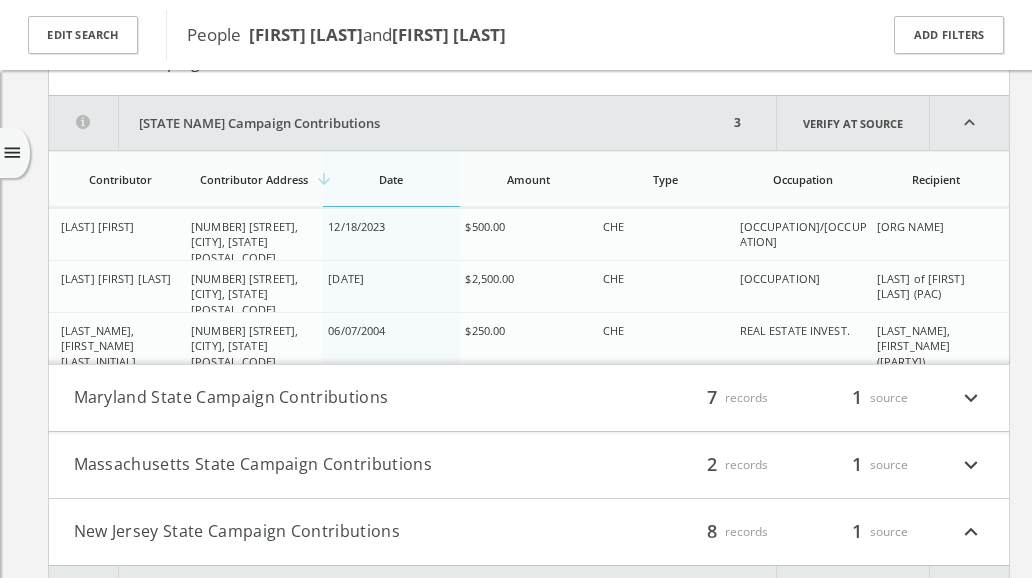 drag, startPoint x: 63, startPoint y: 224, endPoint x: 988, endPoint y: 244, distance: 925.2162 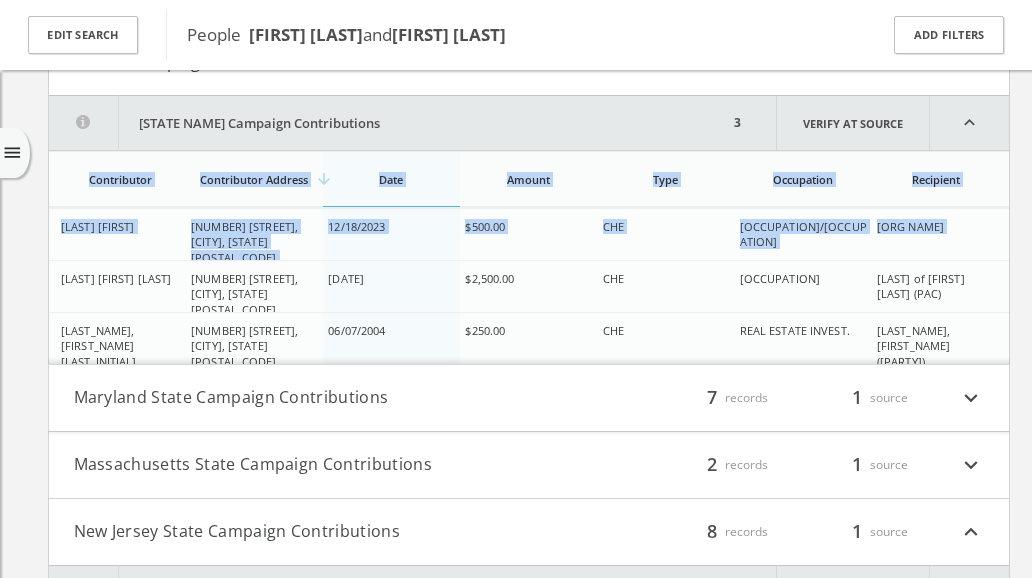 drag, startPoint x: 58, startPoint y: 275, endPoint x: 1072, endPoint y: 334, distance: 1015.715 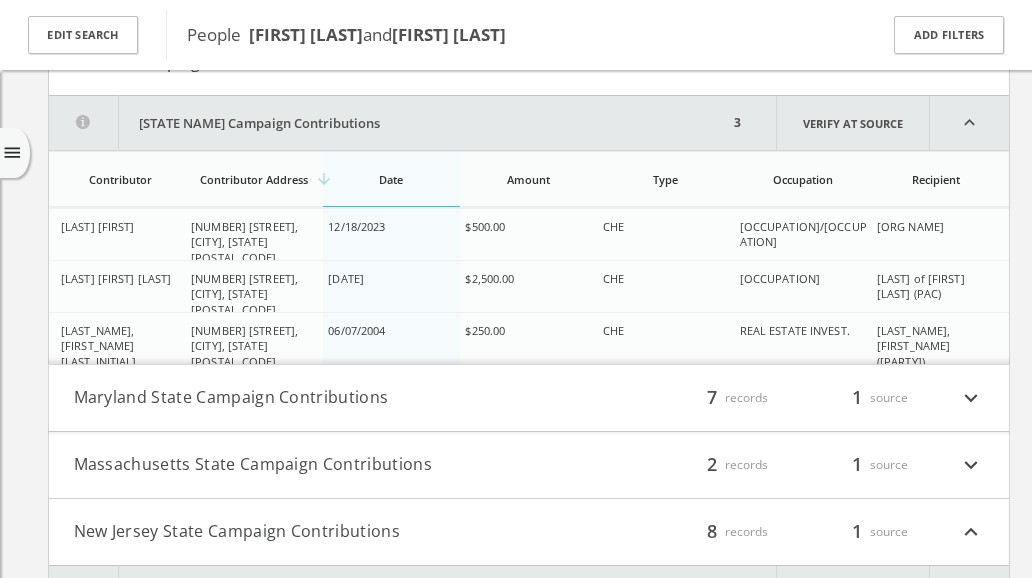 click on "[STATE NAME] Campaign Contributions filter_list 7 records 1 source  expand_more" at bounding box center [529, 398] 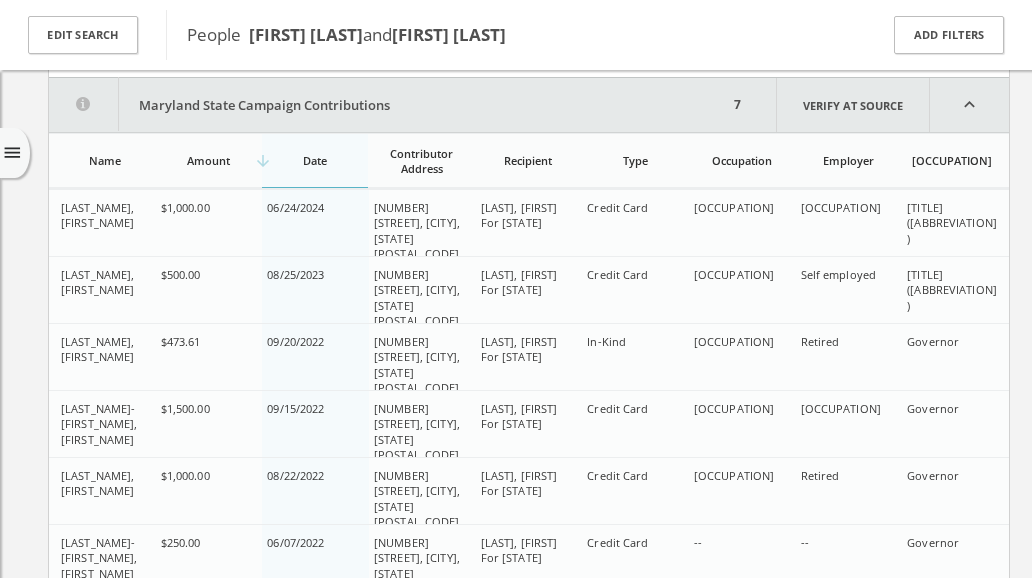 scroll, scrollTop: 790, scrollLeft: 0, axis: vertical 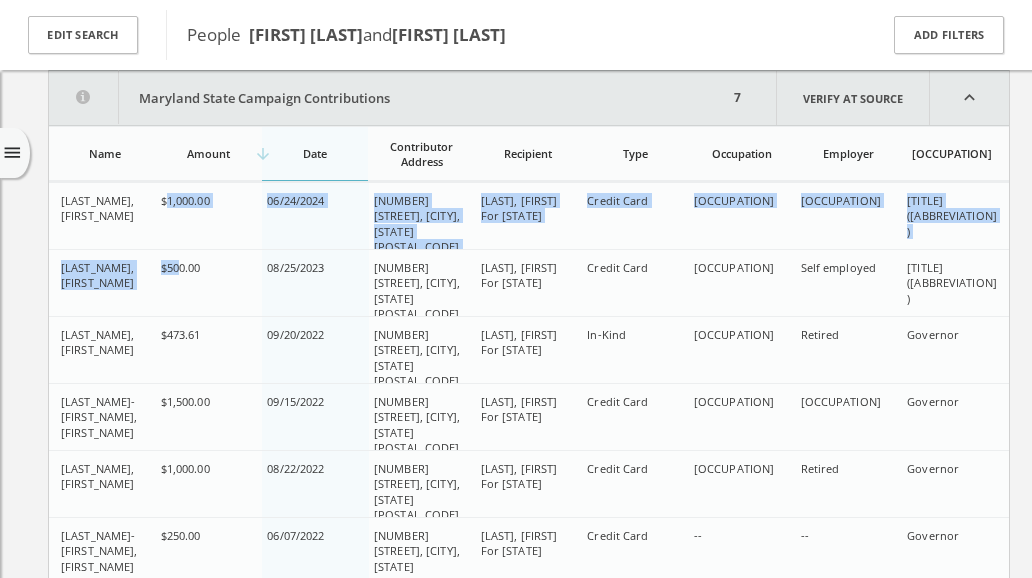 drag, startPoint x: 164, startPoint y: 197, endPoint x: 180, endPoint y: 309, distance: 113.137085 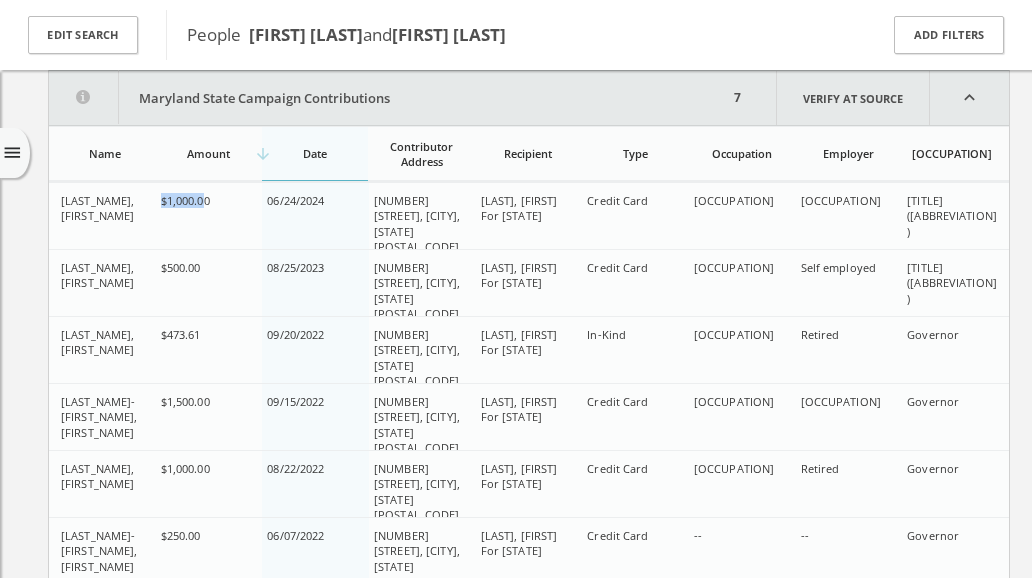 drag, startPoint x: 162, startPoint y: 200, endPoint x: 203, endPoint y: 192, distance: 41.773197 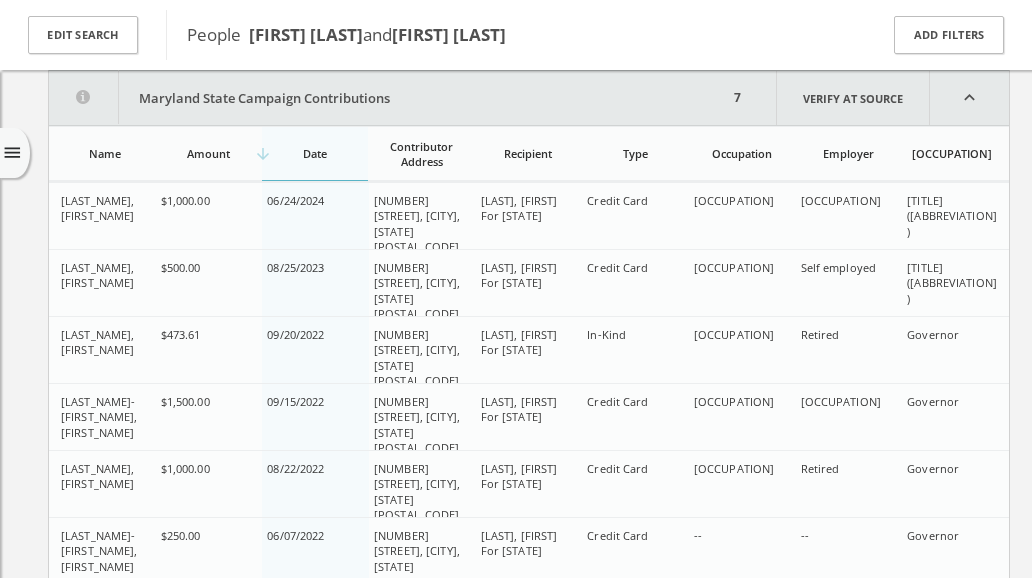 click on "[NUMBER] [STREET], [CITY], [STATE] [POSTAL_CODE]" at bounding box center (421, 291) 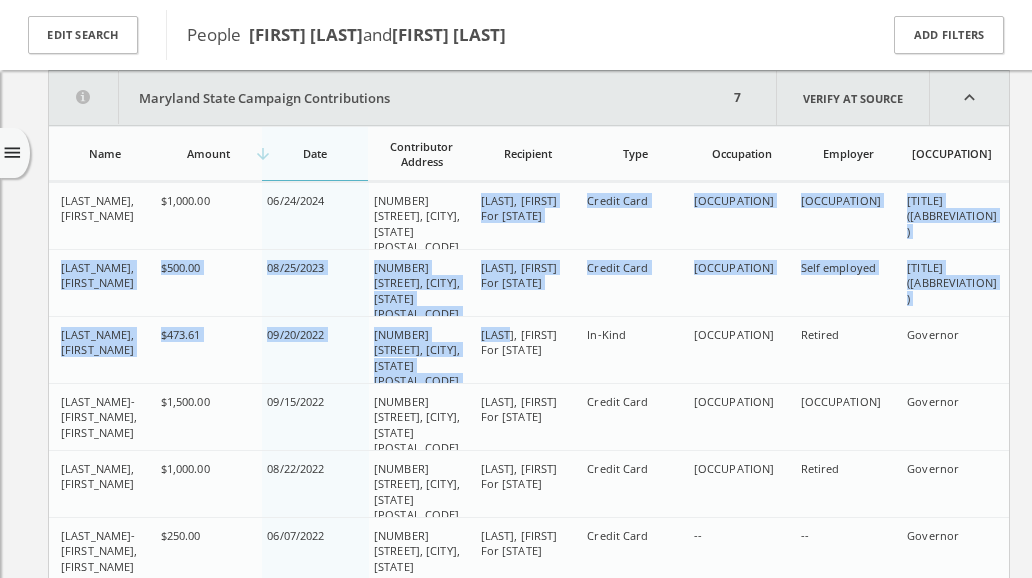 drag, startPoint x: 483, startPoint y: 196, endPoint x: 512, endPoint y: 338, distance: 144.93102 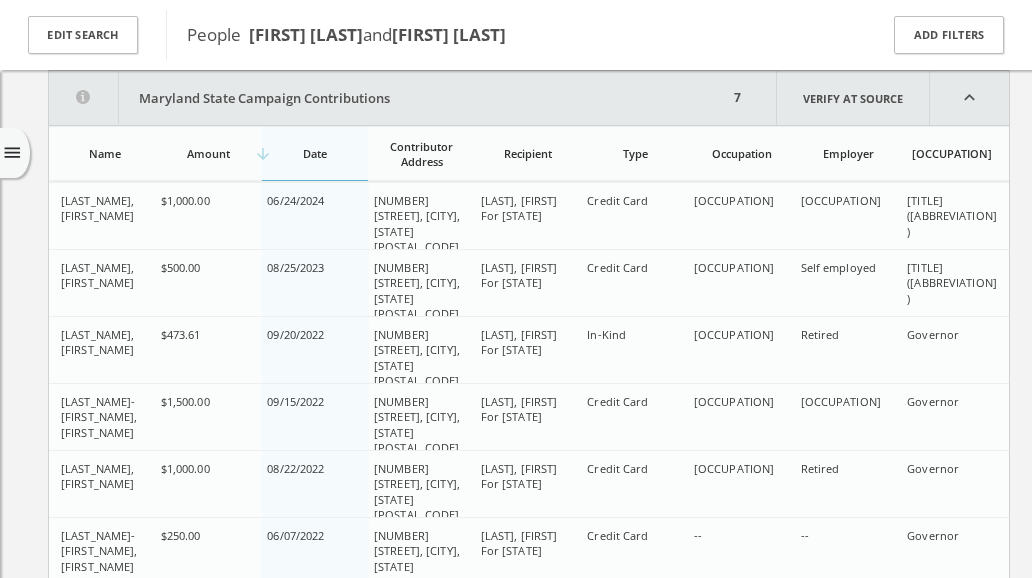 click on "[LAST_NAME], [FIRST_NAME]" at bounding box center [97, 208] 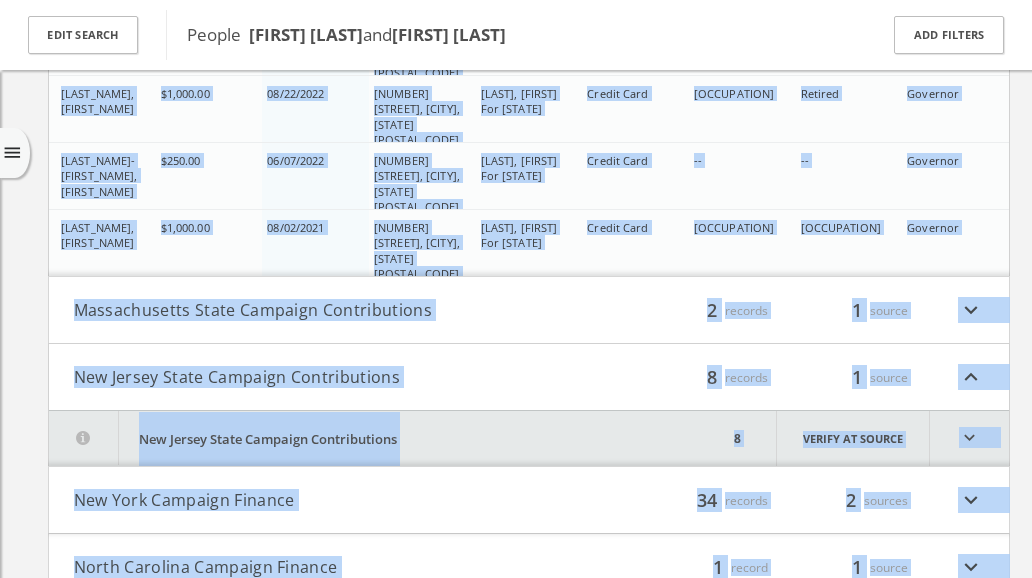 scroll, scrollTop: 1234, scrollLeft: 0, axis: vertical 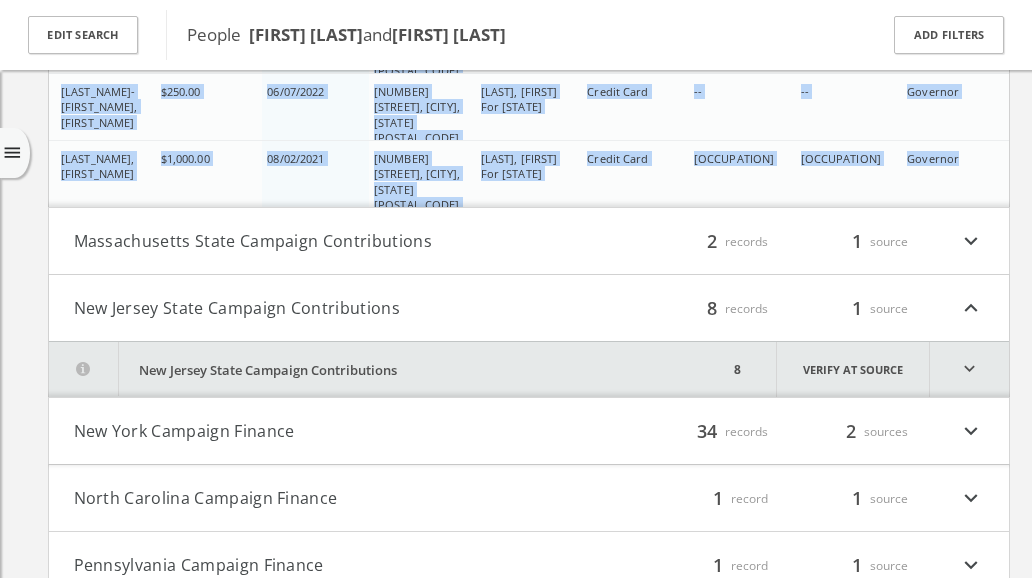drag, startPoint x: 62, startPoint y: 194, endPoint x: 986, endPoint y: 161, distance: 924.5891 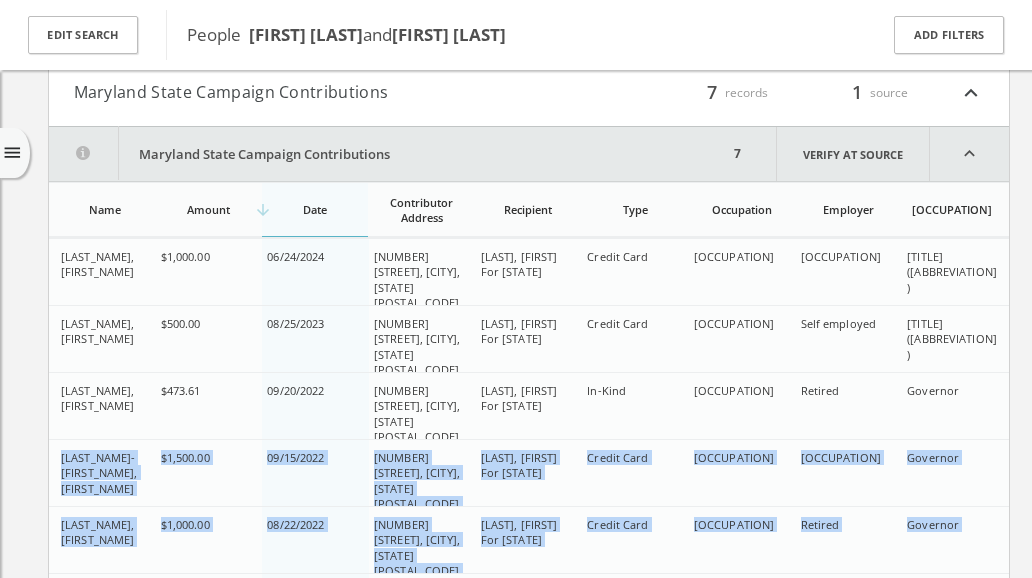 scroll, scrollTop: 834, scrollLeft: 0, axis: vertical 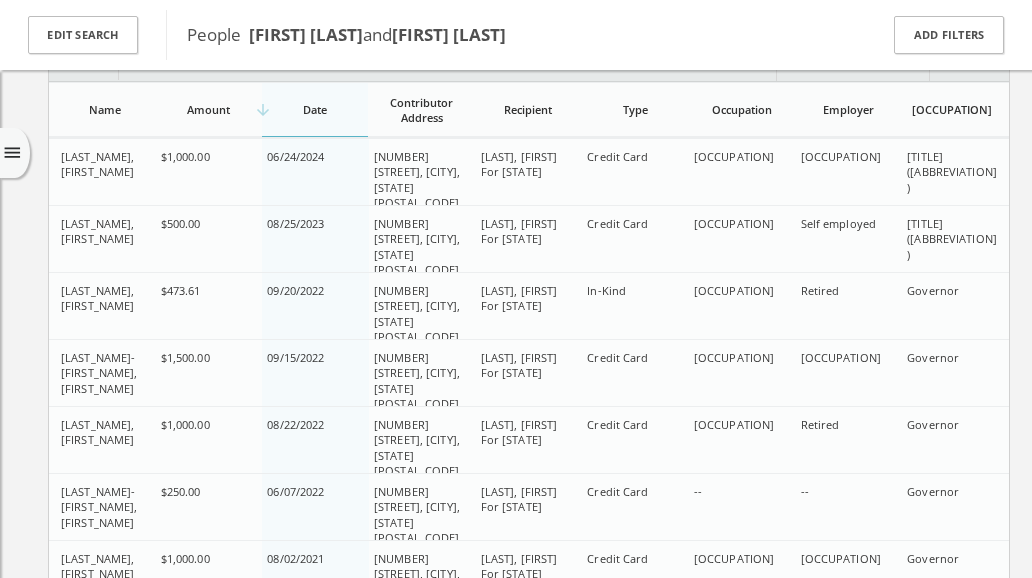 drag, startPoint x: 381, startPoint y: 302, endPoint x: 198, endPoint y: 242, distance: 192.58505 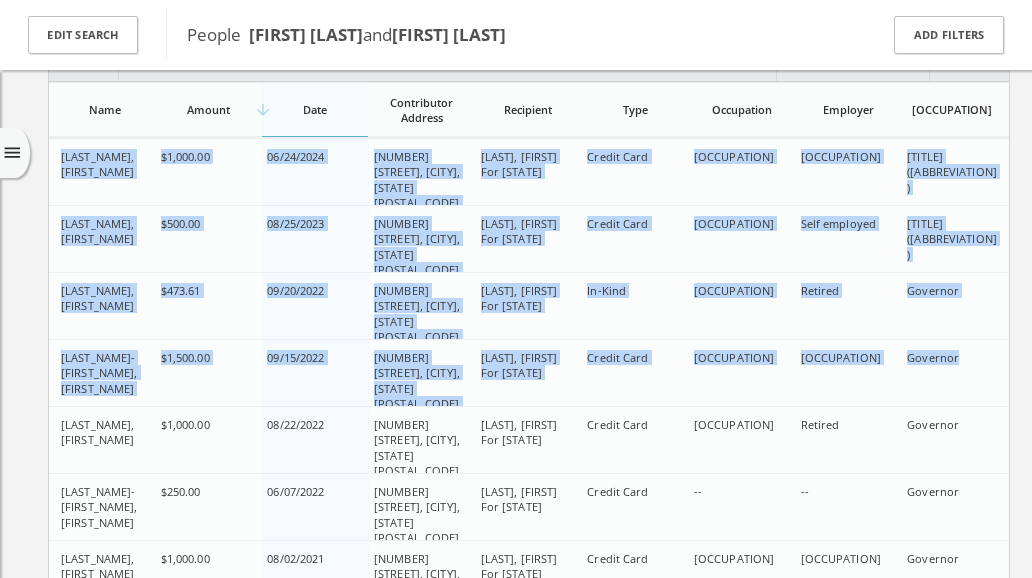 drag, startPoint x: 61, startPoint y: 158, endPoint x: 992, endPoint y: 374, distance: 955.7285 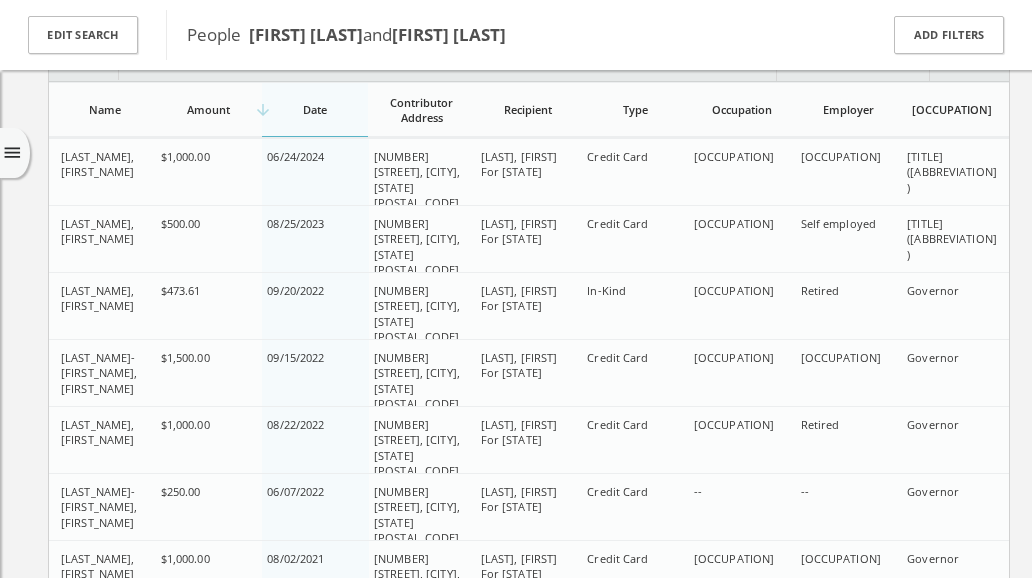 click on "[LAST], [FIRST] $[AMOUNT] [DATE] [NUMBER] [STREET], [CITY], [STATE] [POSTAL_CODE] [LAST], [FIRST] For [STATE] [CREDIT_CARD] [CATEGORY] [OCCUPATION] [OCCUPATION] [LAST], [FIRST] $[AMOUNT] [DATE] [NUMBER] [STREET], [CITY], [STATE] [POSTAL_CODE] [LAST], [FIRST] For [STATE] [CREDIT_CARD] [CATEGORY] [OCCUPATION] [OCCUPATION] [LAST], [FIRST] $[AMOUNT] [DATE] [NUMBER] [STREET], [CITY], [STATE] [POSTAL_CODE] [LAST], [FIRST] For [STATE] [IN-KIND] [CATEGORY] [OCCUPATION] [OCCUPATION] [LAST]-[LAST], [FIRST] $[AMOUNT] [DATE] [NUMBER] [STREET], [RM] [NUMBER], [CITY], [STATE] [POSTAL_CODE] [LAST], [FIRST] For [STATE] [CREDIT_CARD] [CATEGORY] [OCCUPATION] [OCCUPATION] [LAST], [FIRST] $[AMOUNT]" at bounding box center [529, 283] 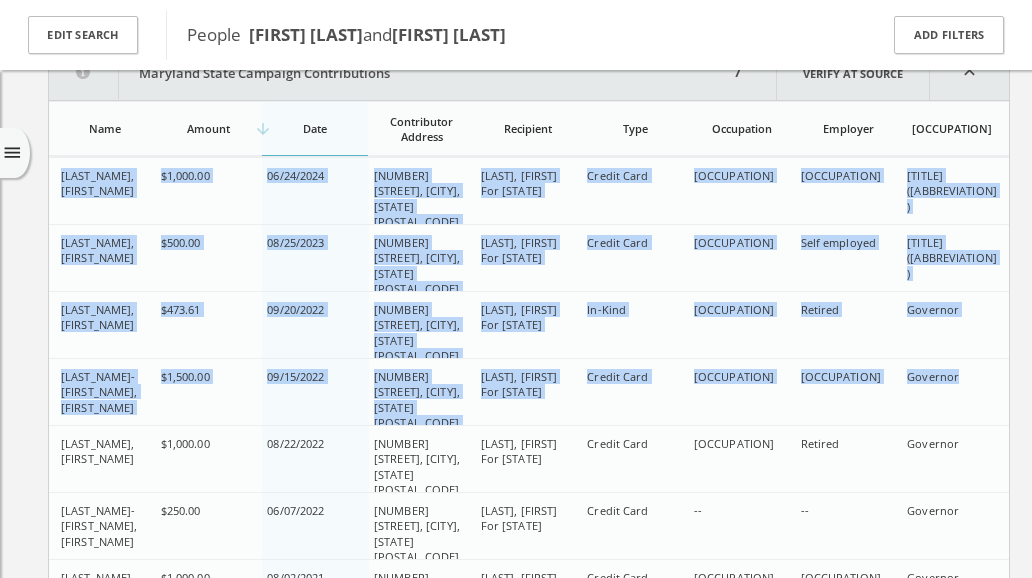 scroll, scrollTop: 734, scrollLeft: 0, axis: vertical 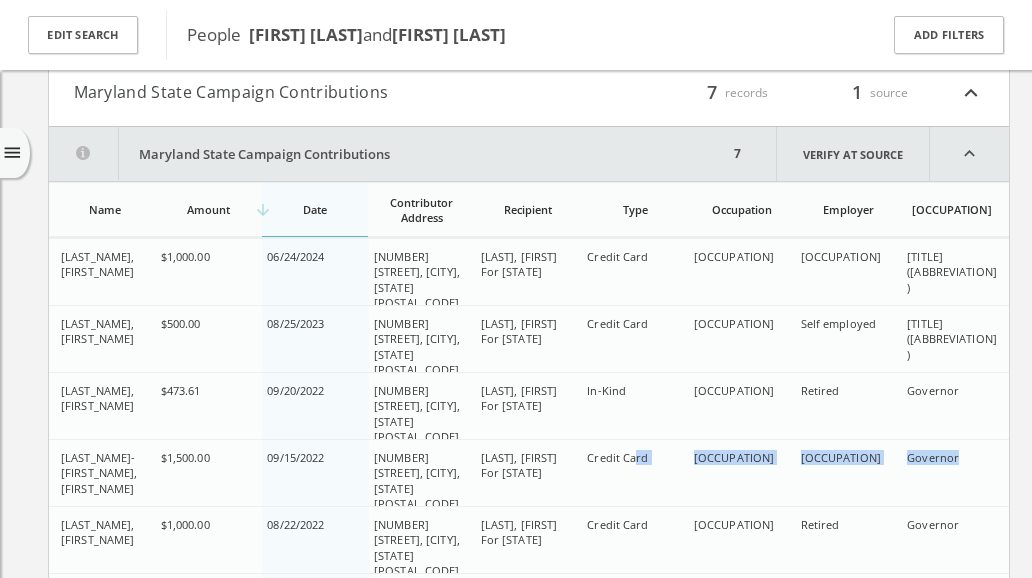 drag, startPoint x: 55, startPoint y: 420, endPoint x: 634, endPoint y: 477, distance: 581.79895 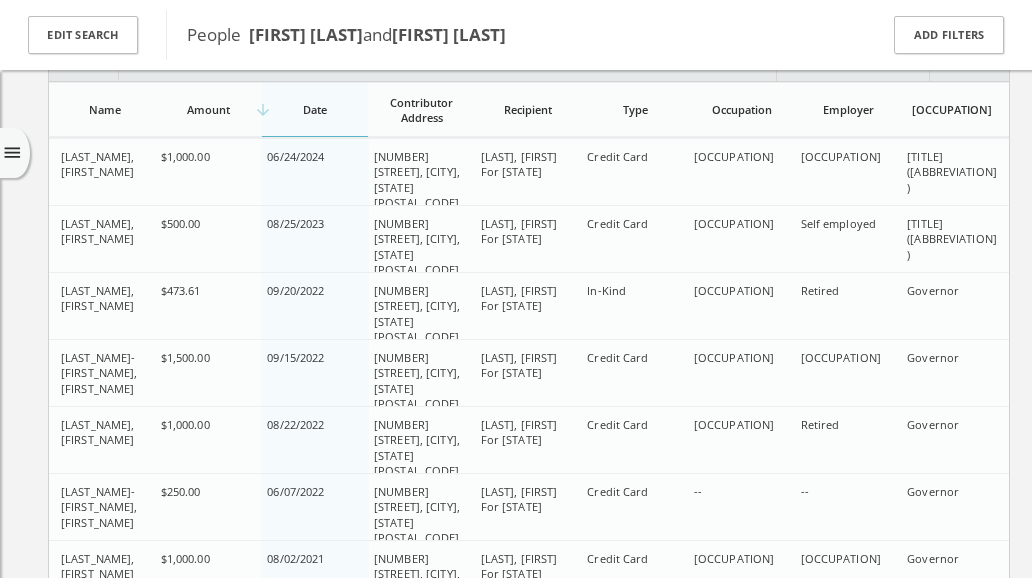 click on "[LAST_NAME], [FIRST_NAME]" at bounding box center [97, 432] 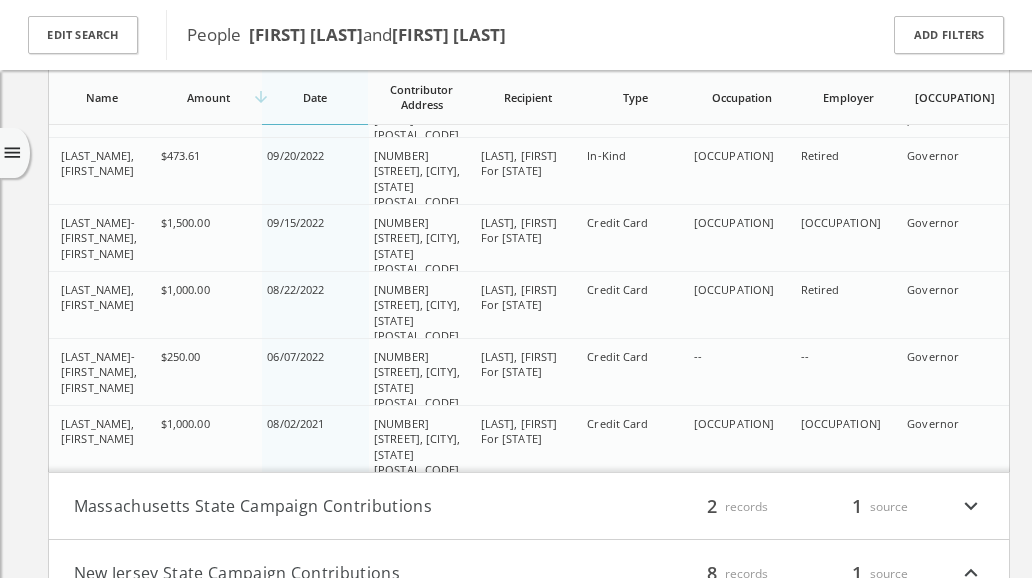 scroll, scrollTop: 934, scrollLeft: 0, axis: vertical 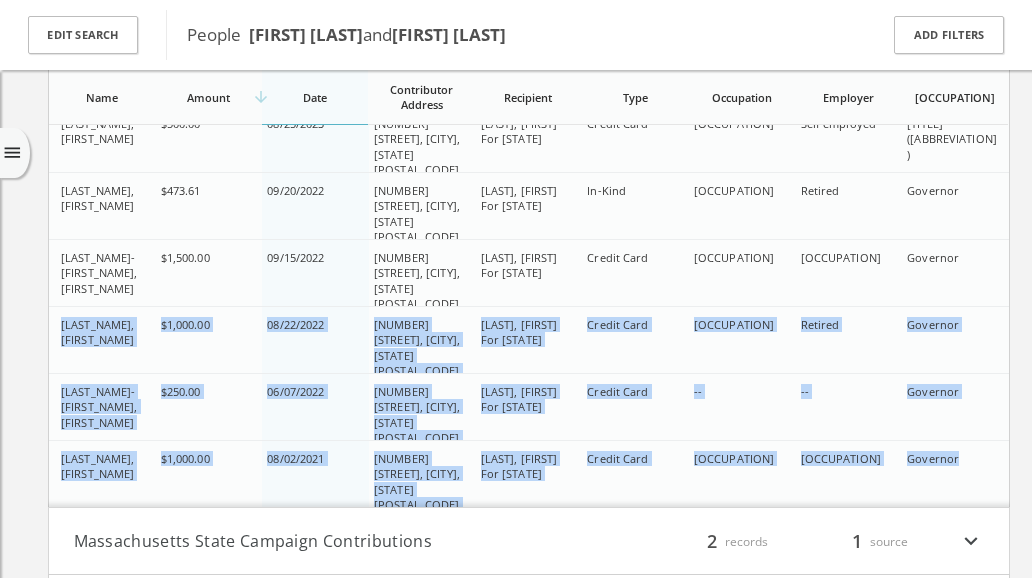 drag, startPoint x: 61, startPoint y: 321, endPoint x: 982, endPoint y: 466, distance: 932.34436 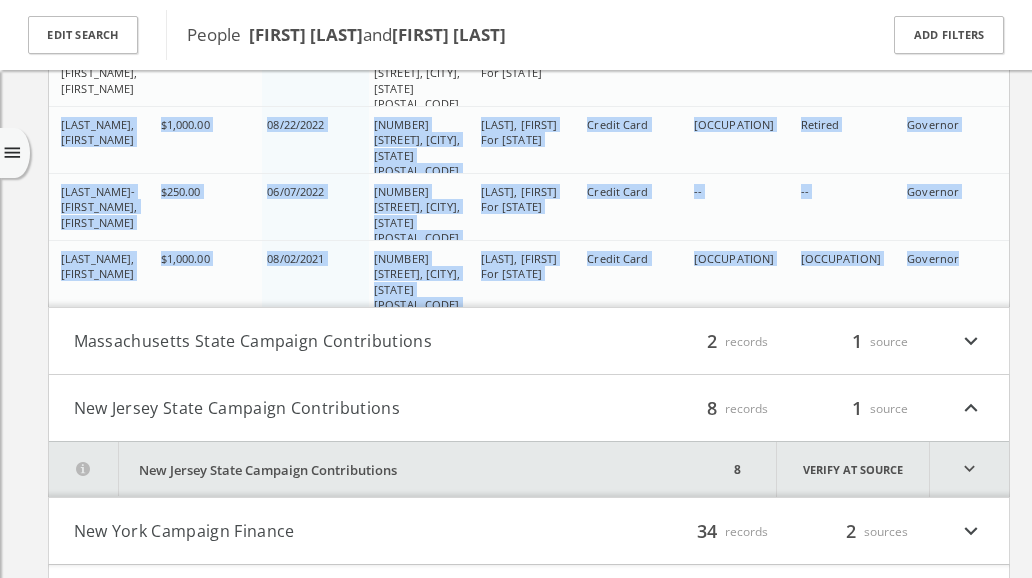 click on "Massachusetts State Campaign Contributions" at bounding box center (301, 341) 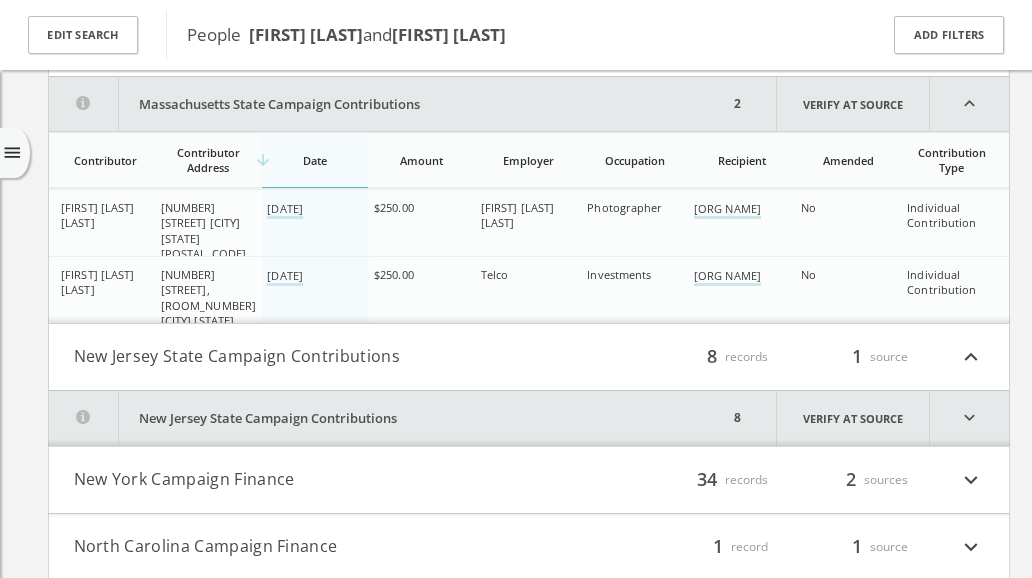 scroll, scrollTop: 1438, scrollLeft: 0, axis: vertical 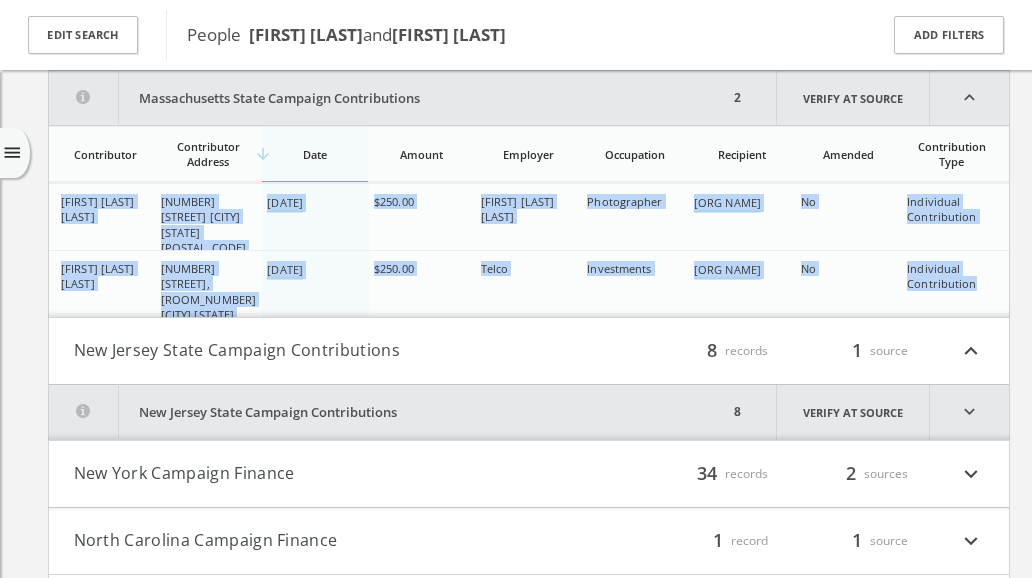 drag, startPoint x: 56, startPoint y: 199, endPoint x: 1003, endPoint y: 285, distance: 950.897 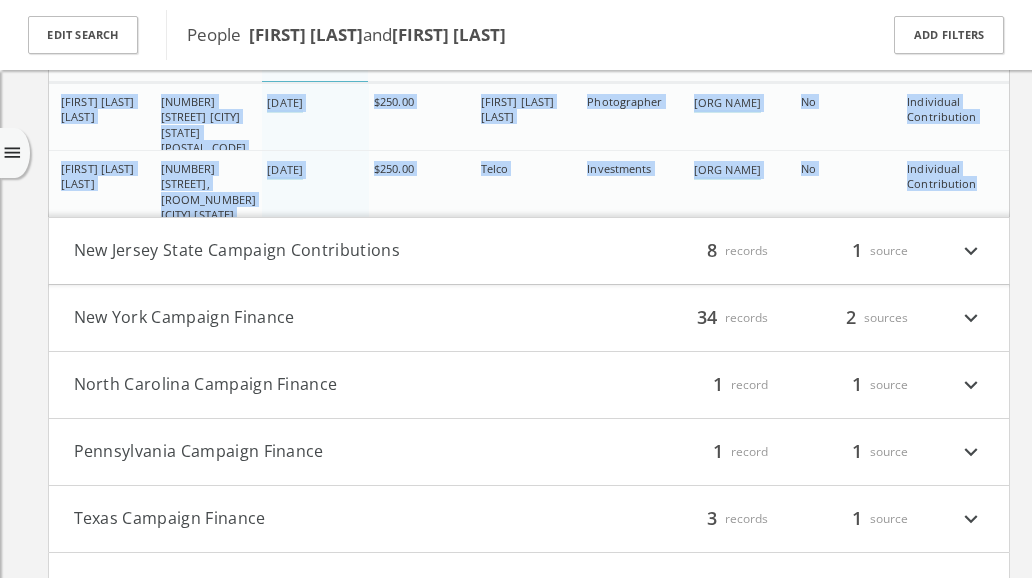 click on "New Jersey State Campaign Contributions" at bounding box center (301, 251) 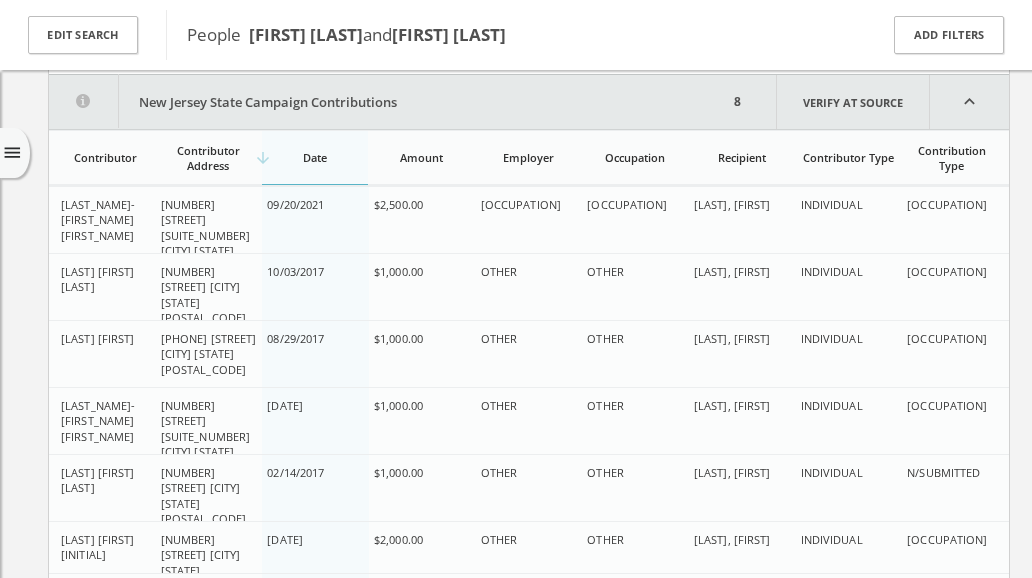 scroll, scrollTop: 1752, scrollLeft: 0, axis: vertical 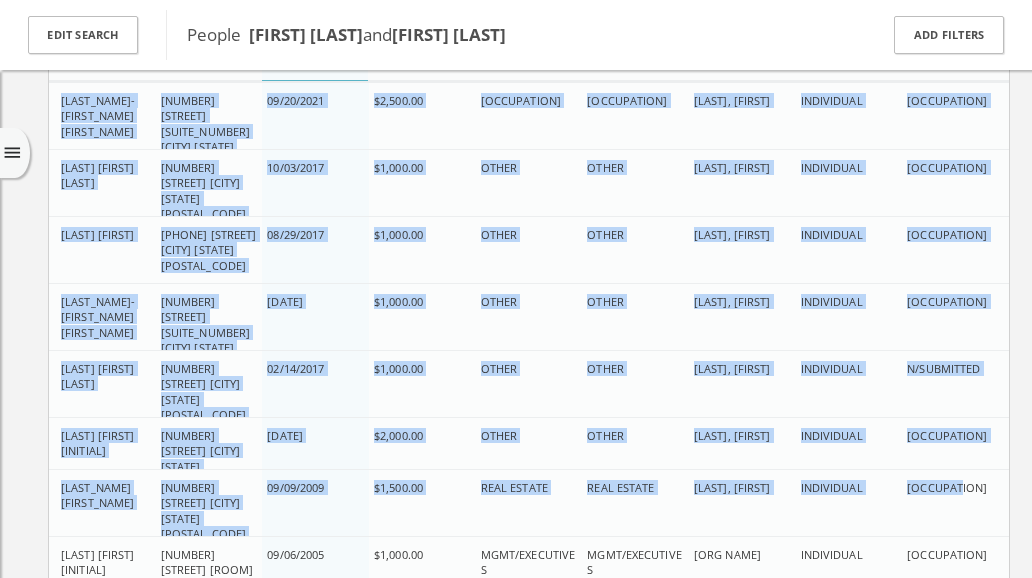 drag, startPoint x: 62, startPoint y: 197, endPoint x: 989, endPoint y: 510, distance: 978.4161 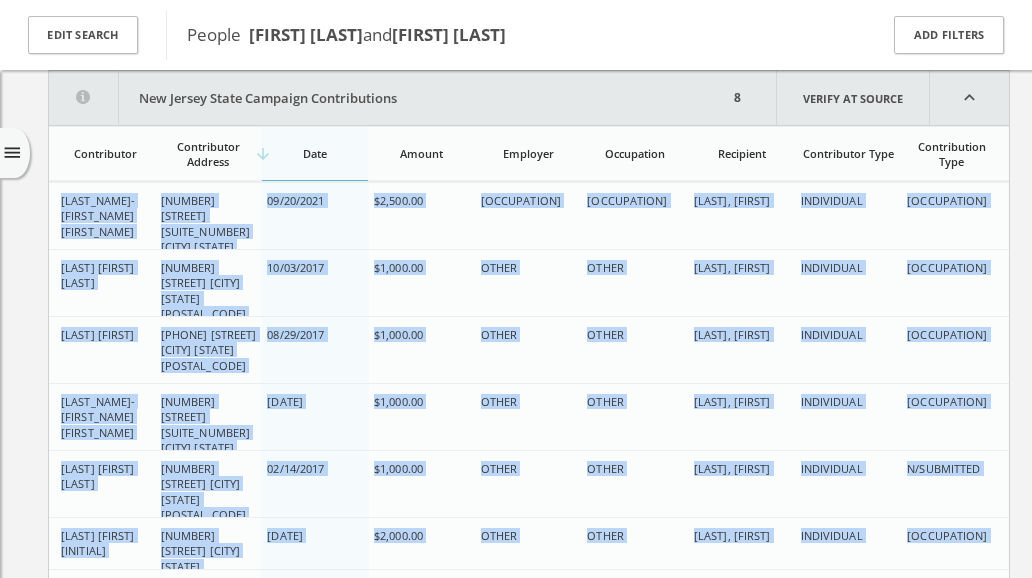 scroll, scrollTop: 1852, scrollLeft: 0, axis: vertical 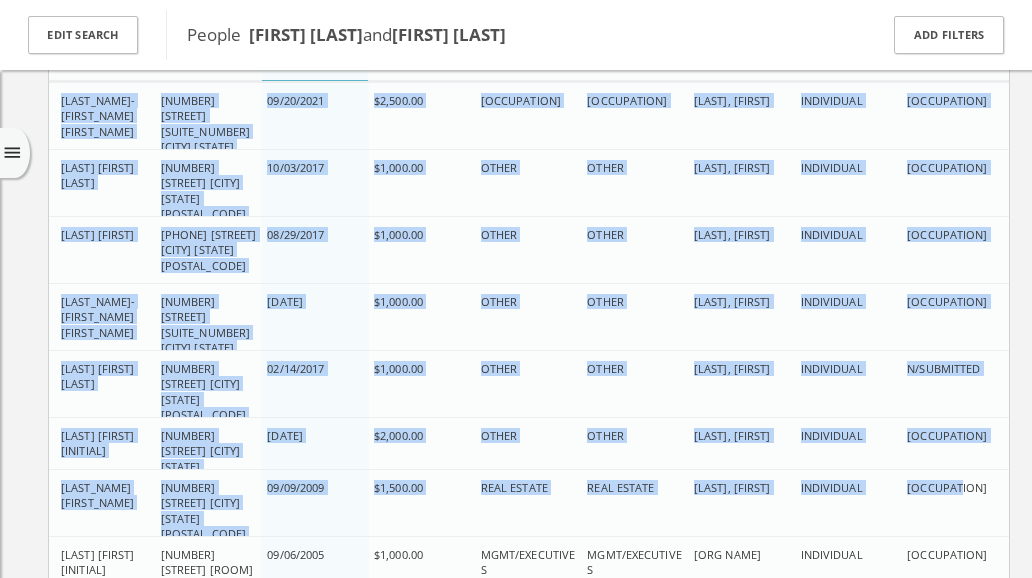 copy on "[LAST] [LAST] [FIRST] [NUMBER] [STREET] [SUITE] [CITY] [STATE] [POSTAL_CODE] [DATE] $[AMOUNT] [OCCUPATION] [OCCUPATION] [LAST], [FIRST] [LAST] [NUMBER] [STREET] [CITY] [STATE] [POSTAL_CODE] [DATE] $[AMOUNT] OTHER OTHER [LAST], [FIRST] [NUMBER] [STREET] [CITY] [STATE] [POSTAL_CODE] [DATE] $[AMOUNT] OTHER OTHER [LAST] [LAST] [FIRST] [NUMBER] [STREET] [SUITE] [CITY] [STATE] [POSTAL_CODE] [DATE] $[AMOUNT] OTHER OTHER [LAST] [FIRST] [LAST] [NUMBER] [STREET] [CITY] [STATE] [POSTAL_CODE] [DATE] $[AMOUNT] OTHER OTHER [LAST] [FIRST] [LAST] [NUMBER] [STREET] [CITY] [STATE] [POSTAL_CODE] [DATE] $[AMOUNT] OTHER OTHER [LAST] [FIRST] [NUMBER] [STREET] [CITY] [STATE] [POSTAL_CODE] [DATE] $[AMOUNT] REAL ESTATE REAL ESTATE [LAST], [FIRST] [OCCUPATION]" 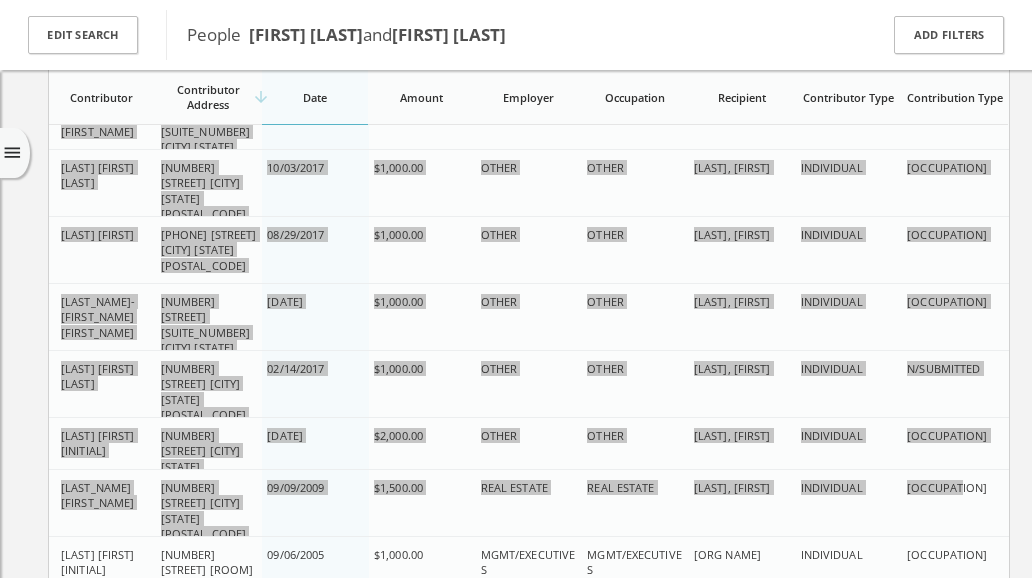 scroll, scrollTop: 2052, scrollLeft: 0, axis: vertical 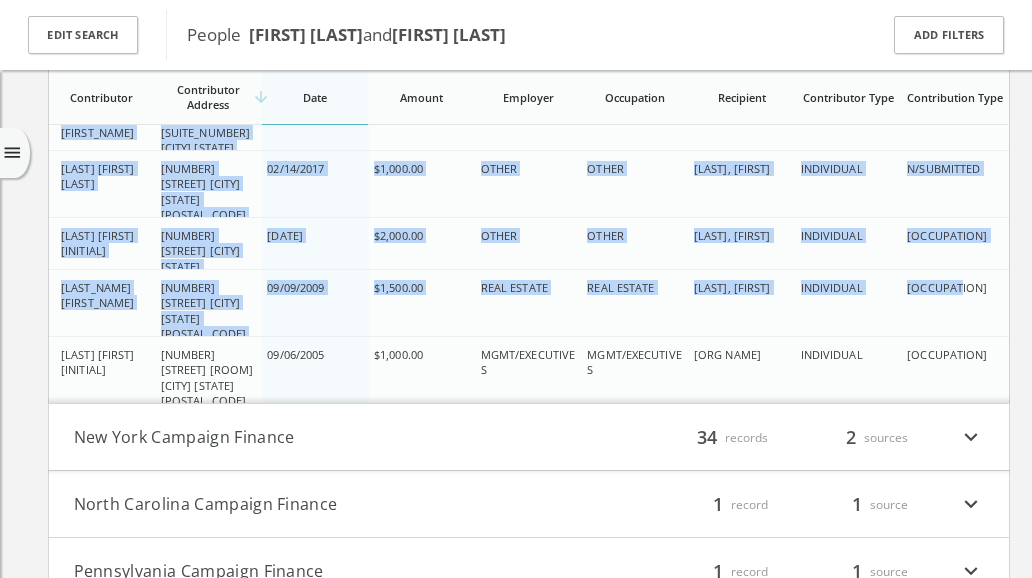 click on "[LAST] [FIRST] [INITIAL]" at bounding box center [106, 362] 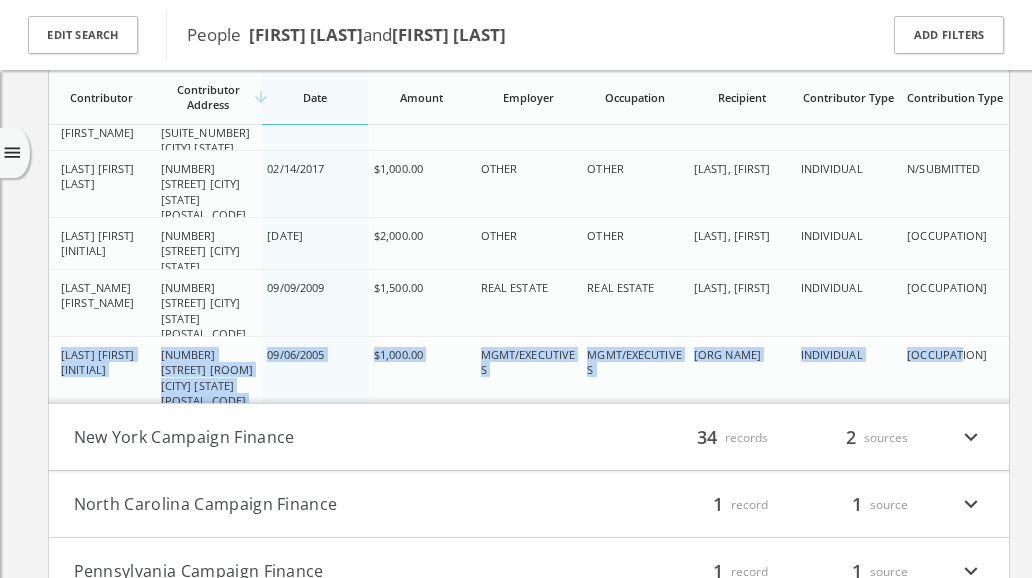 drag, startPoint x: 61, startPoint y: 352, endPoint x: 969, endPoint y: 365, distance: 908.0931 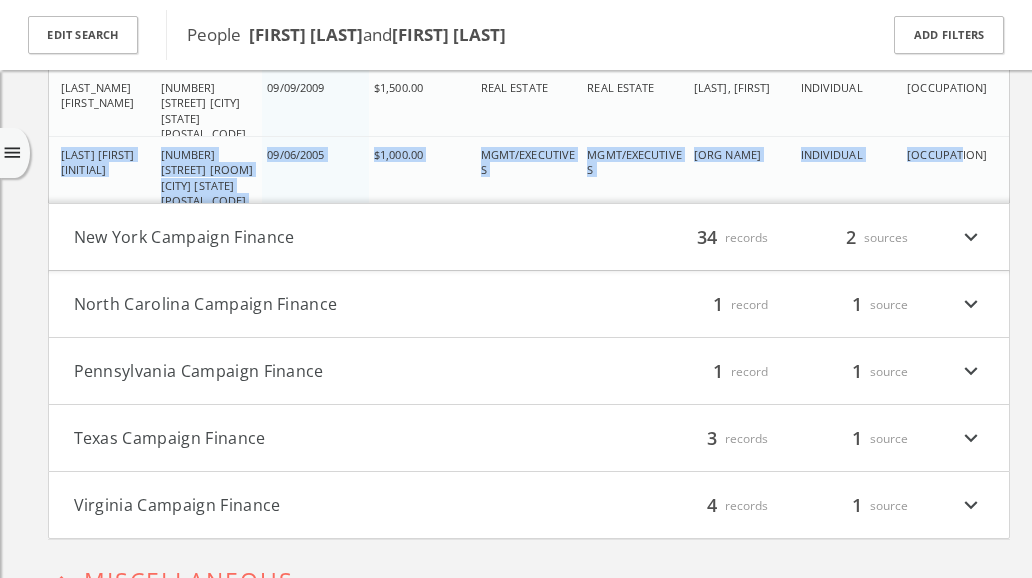 click on "New York Campaign Finance" at bounding box center [301, 237] 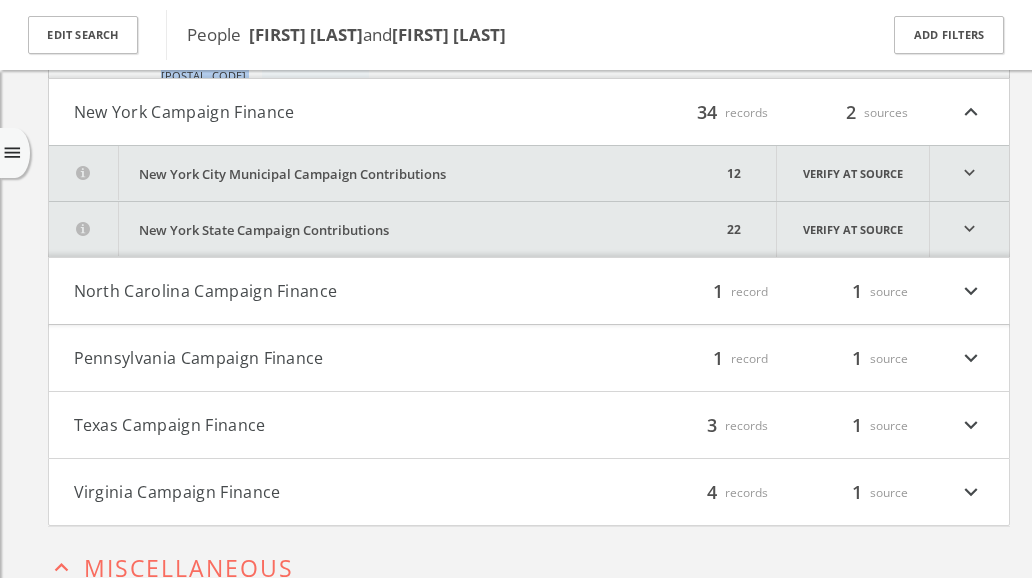 scroll, scrollTop: 2385, scrollLeft: 0, axis: vertical 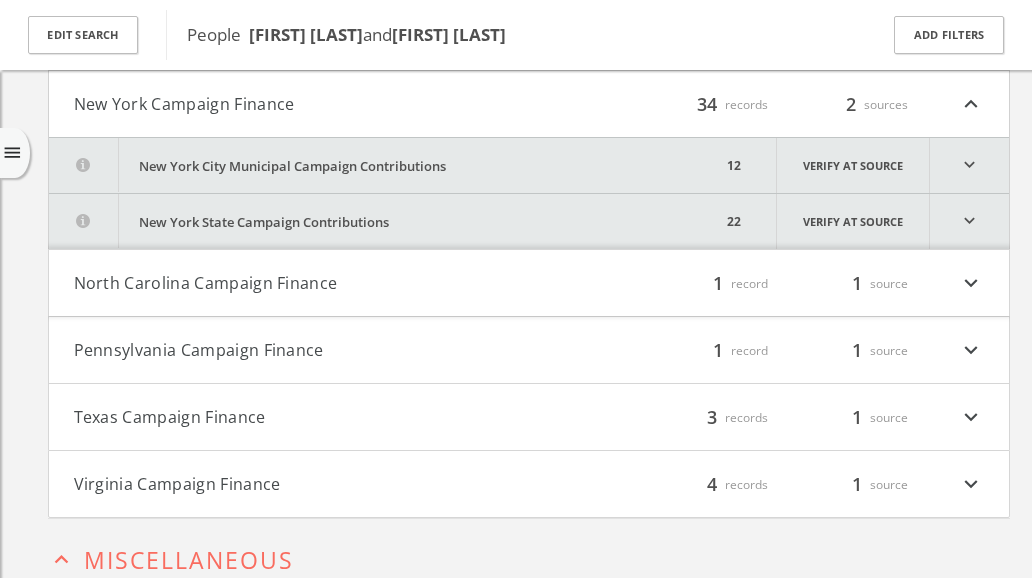click on "New York City Municipal Campaign Contributions" at bounding box center [385, 165] 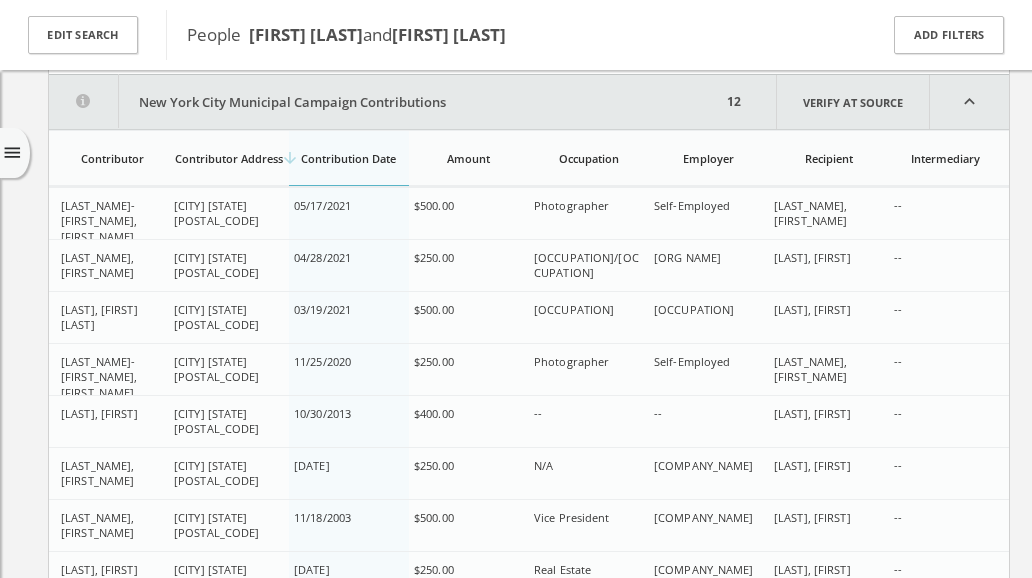 scroll, scrollTop: 2452, scrollLeft: 0, axis: vertical 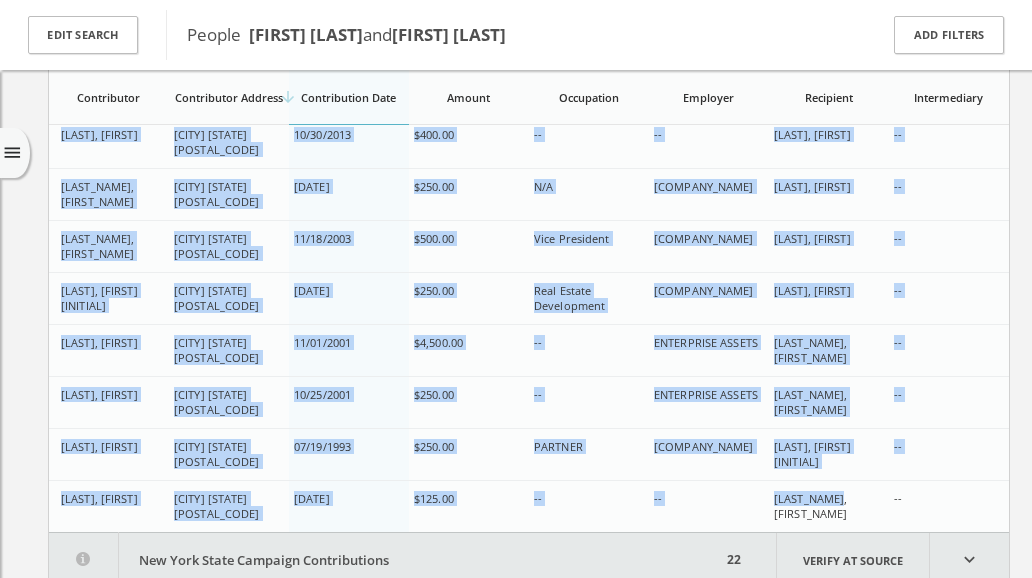 drag, startPoint x: 60, startPoint y: 199, endPoint x: 856, endPoint y: 480, distance: 844.14276 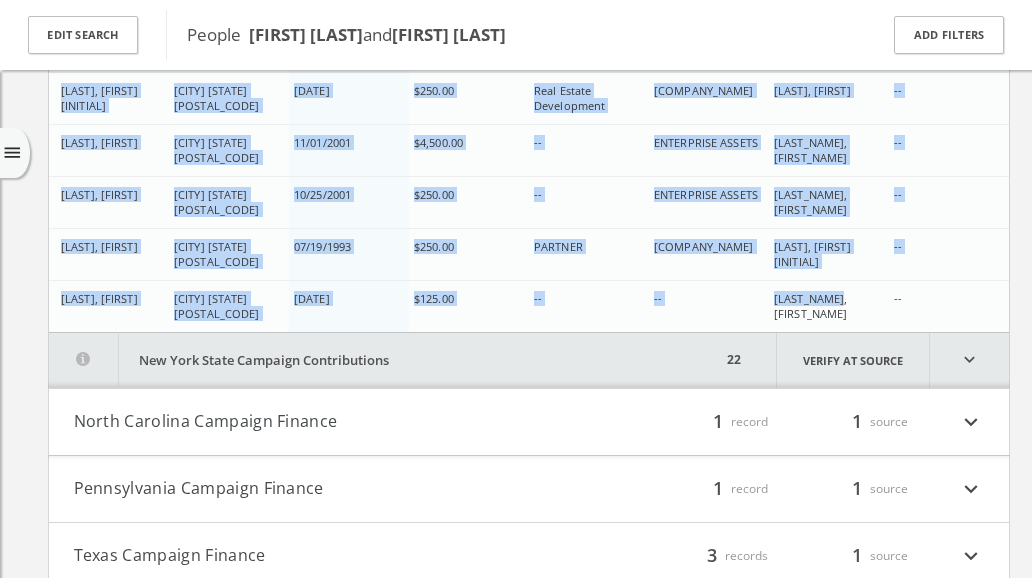 click on "New York State Campaign Contributions" at bounding box center (385, 360) 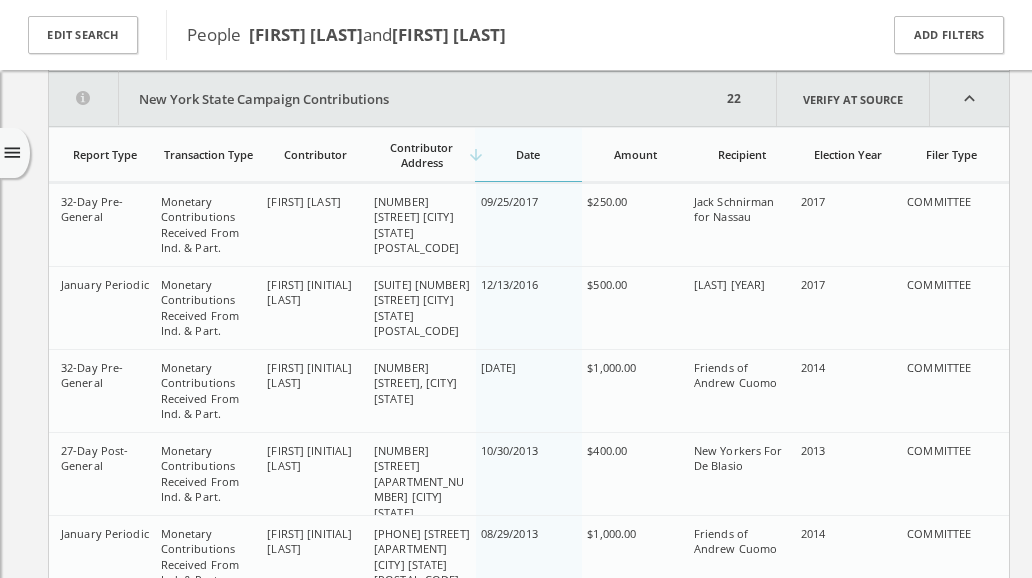 scroll, scrollTop: 3189, scrollLeft: 0, axis: vertical 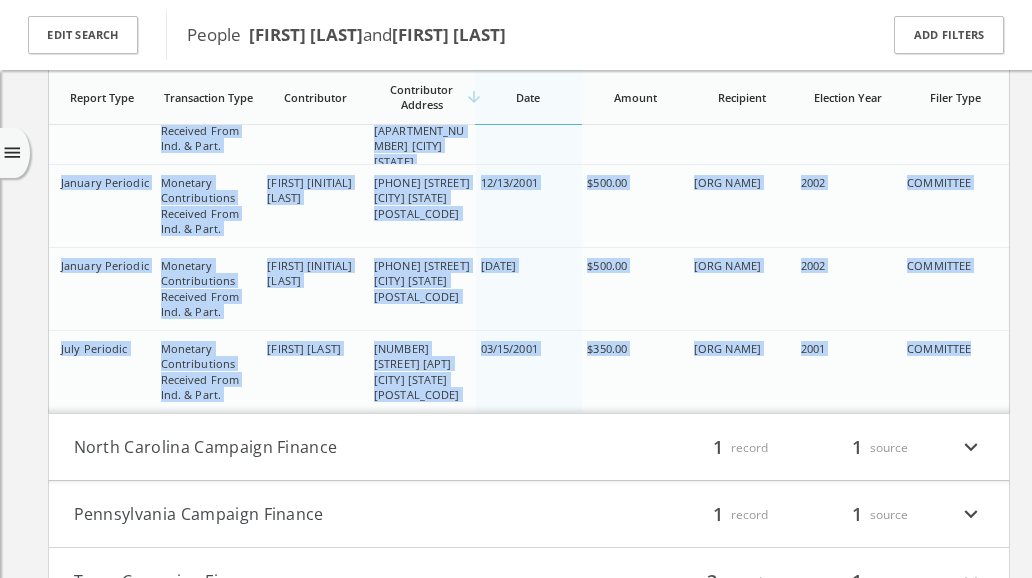 drag, startPoint x: 64, startPoint y: 200, endPoint x: 978, endPoint y: 355, distance: 927.0496 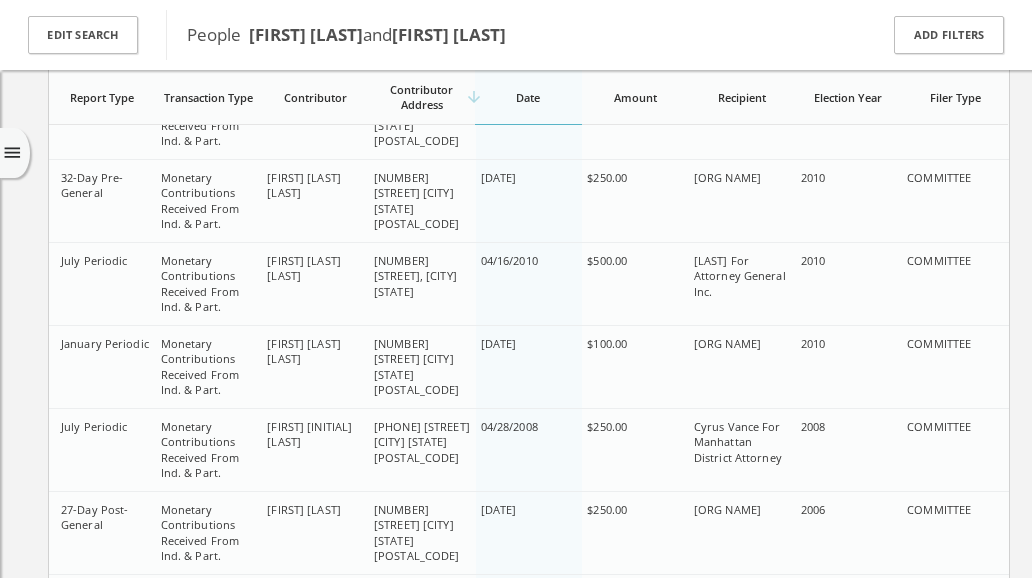 scroll, scrollTop: 3719, scrollLeft: 0, axis: vertical 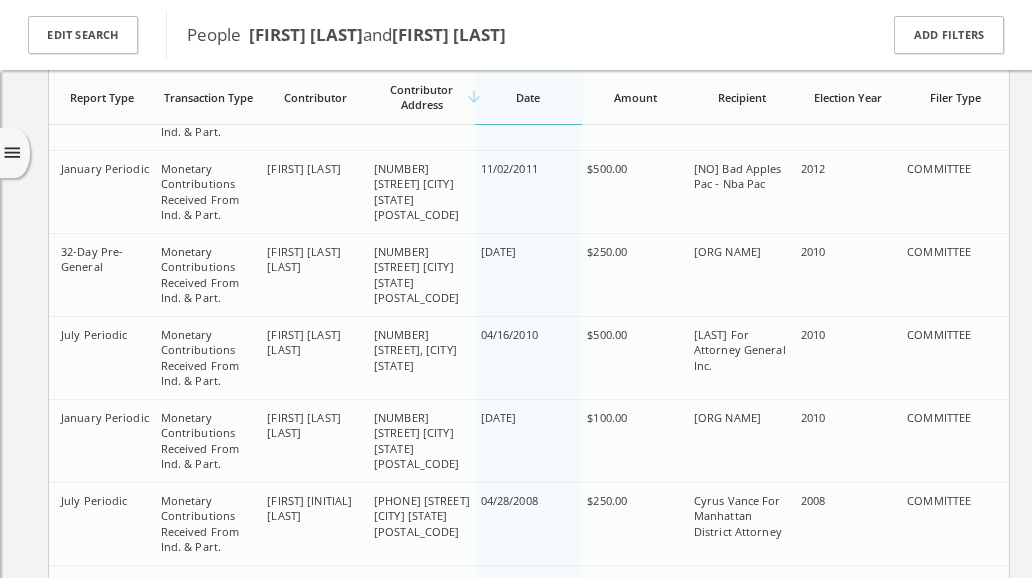 click on "Monetary Contributions Received From Ind. & Part." at bounding box center (199, 357) 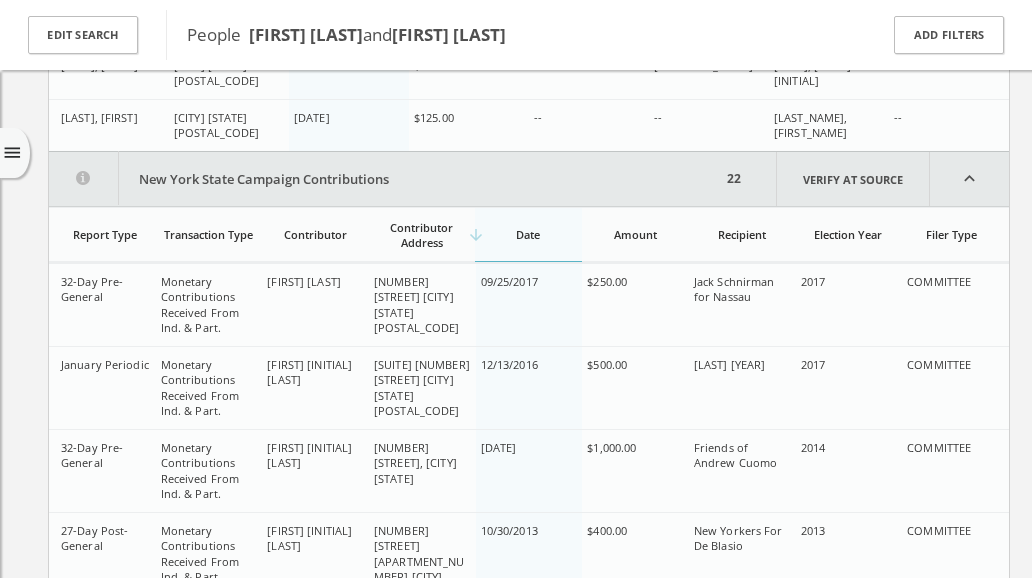 scroll, scrollTop: 3119, scrollLeft: 0, axis: vertical 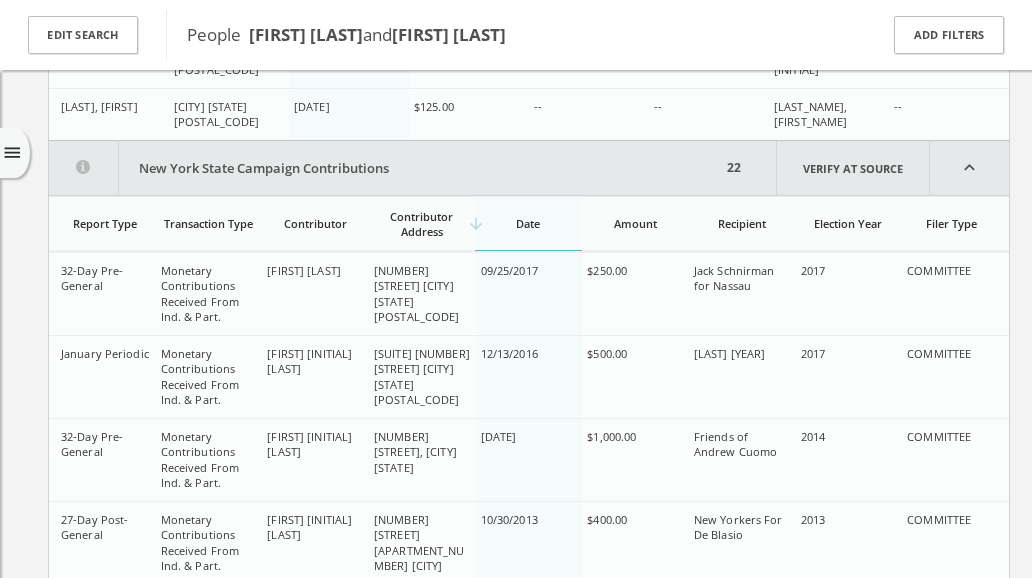 click on "22" at bounding box center (734, 168) 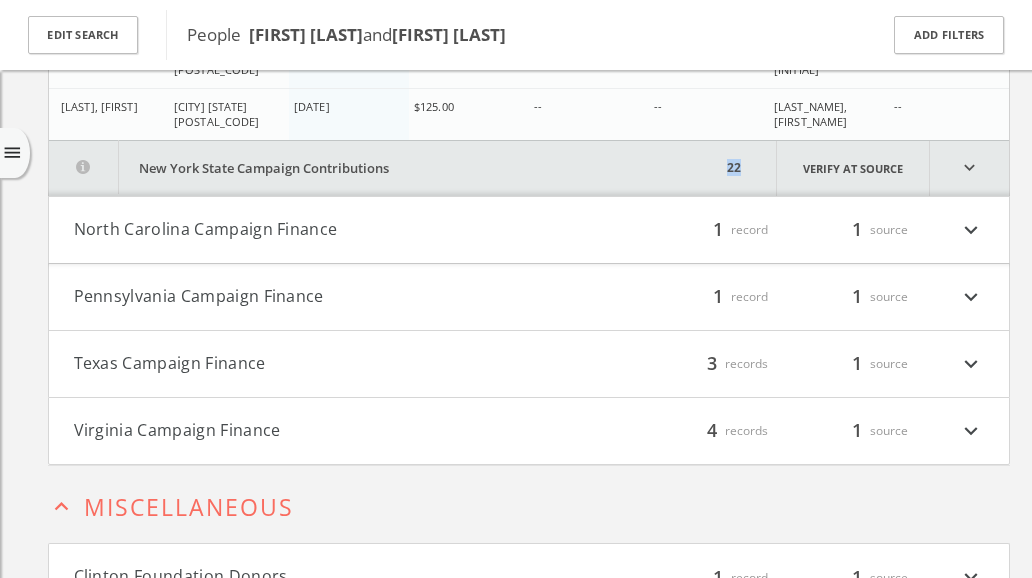 click on "22" at bounding box center (734, 168) 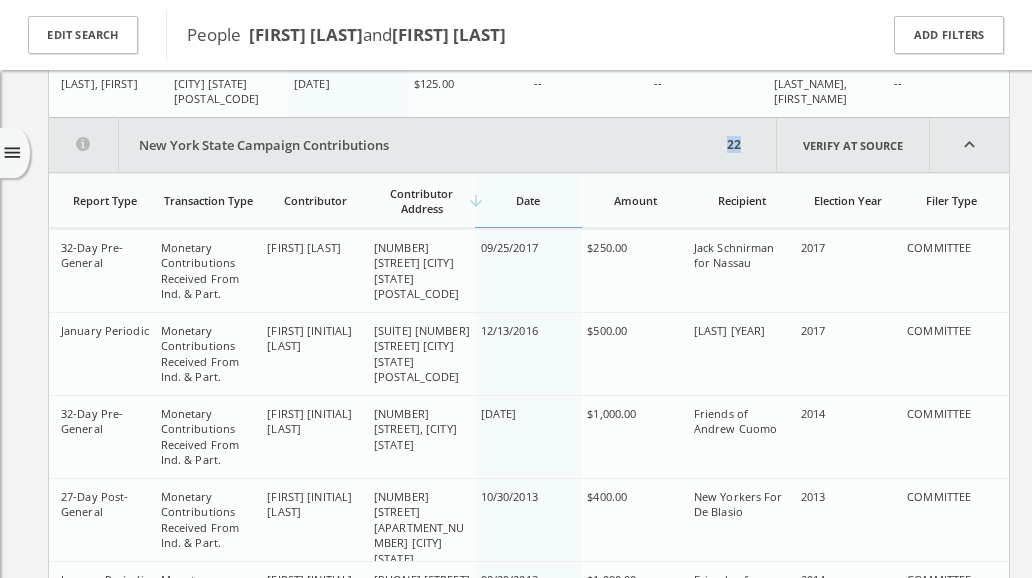 scroll, scrollTop: 3133, scrollLeft: 0, axis: vertical 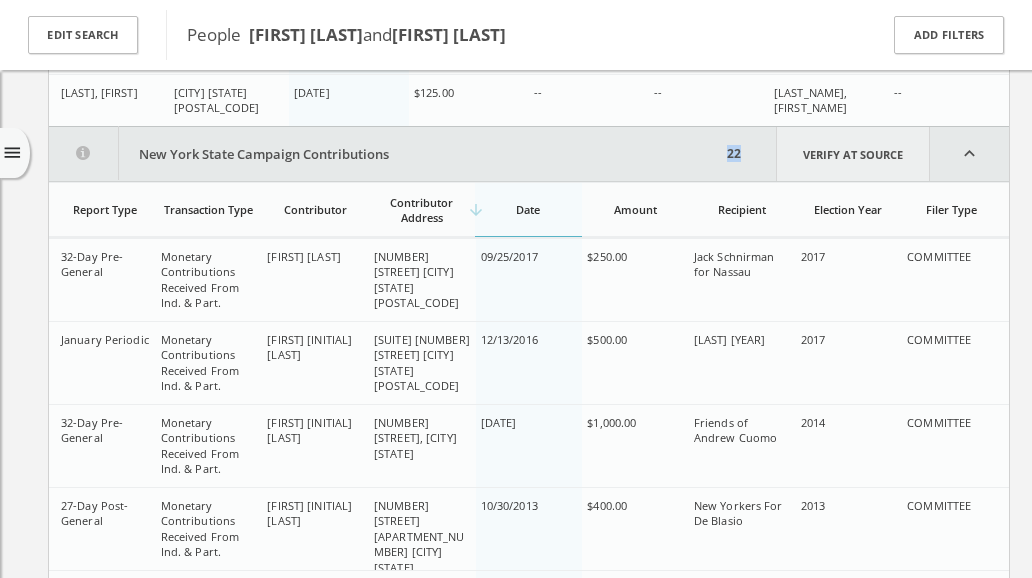 click on "Verify at source" at bounding box center (853, 154) 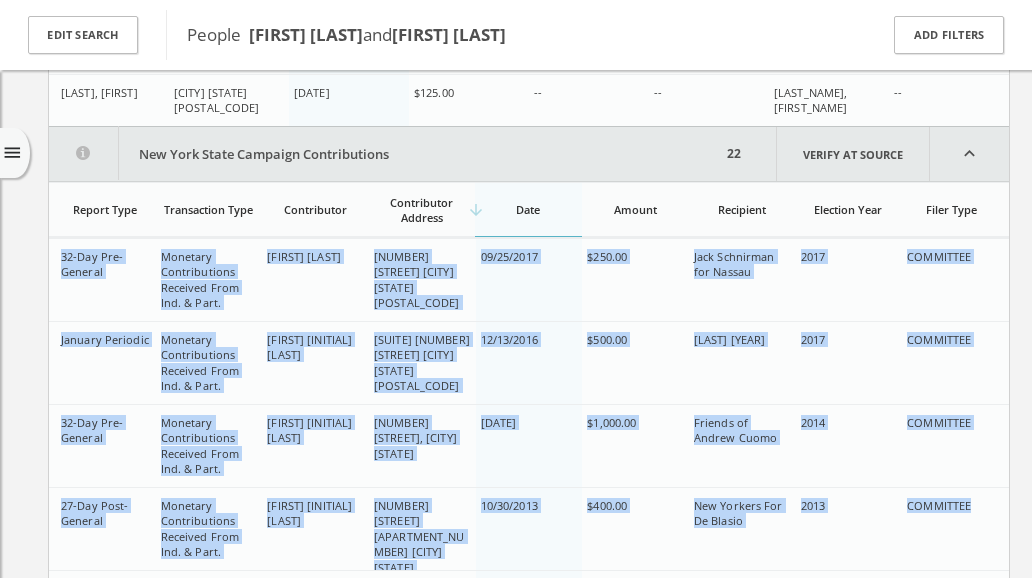 drag, startPoint x: 57, startPoint y: 250, endPoint x: 968, endPoint y: 515, distance: 948.76025 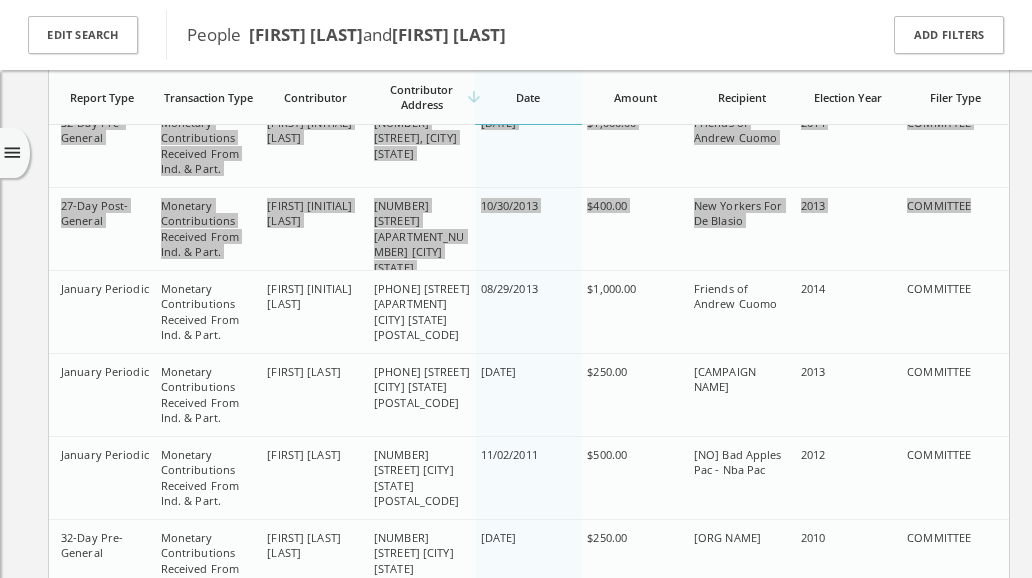 scroll, scrollTop: 3533, scrollLeft: 0, axis: vertical 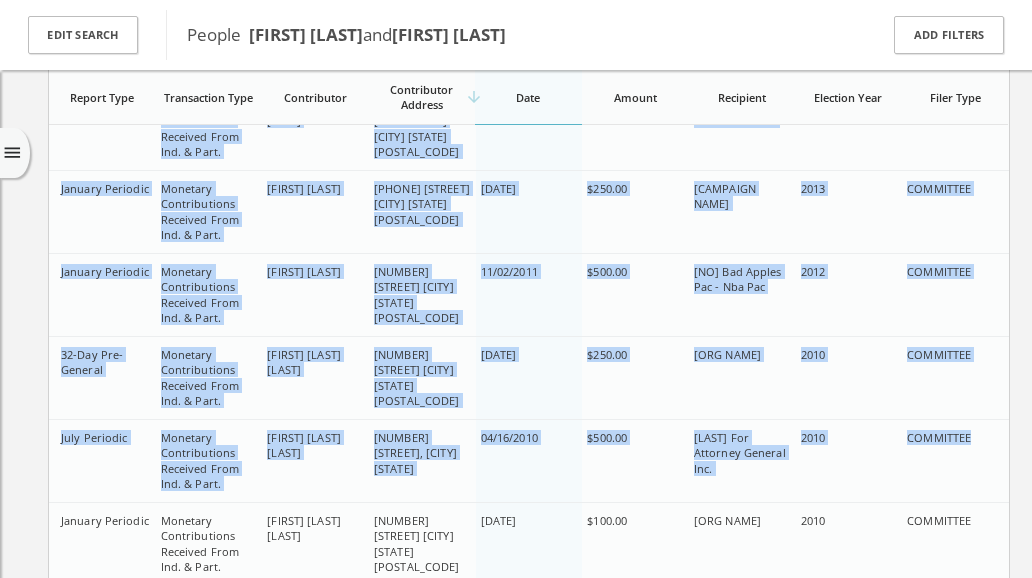 drag, startPoint x: 61, startPoint y: 187, endPoint x: 990, endPoint y: 439, distance: 962.5721 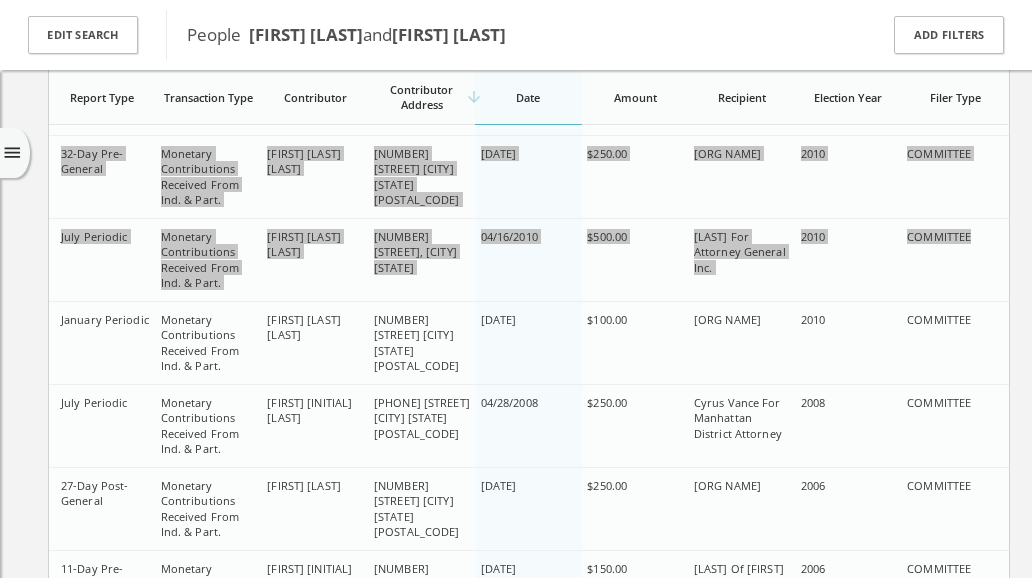 scroll, scrollTop: 3916, scrollLeft: 0, axis: vertical 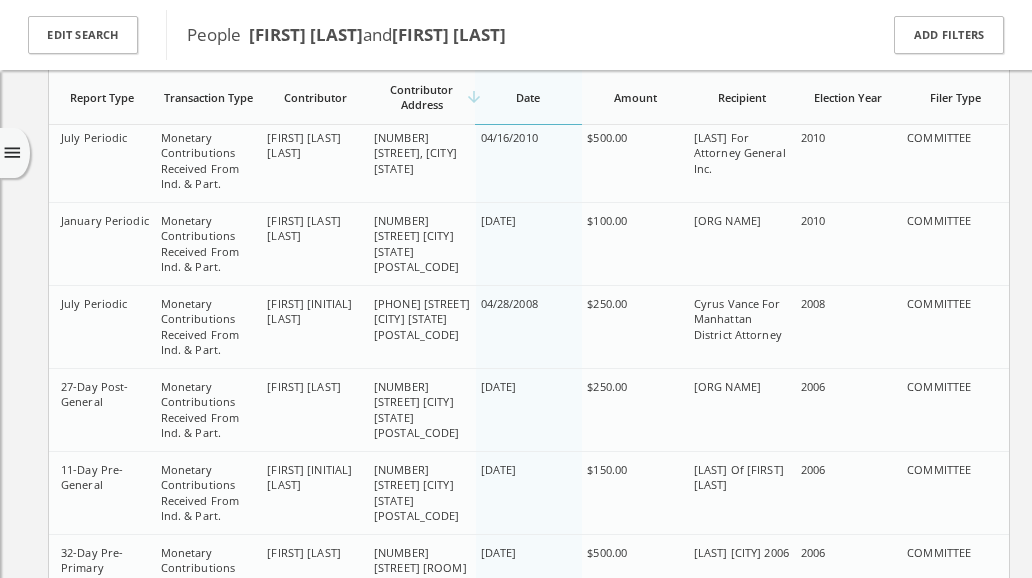 click on "January Periodic" at bounding box center (102, 244) 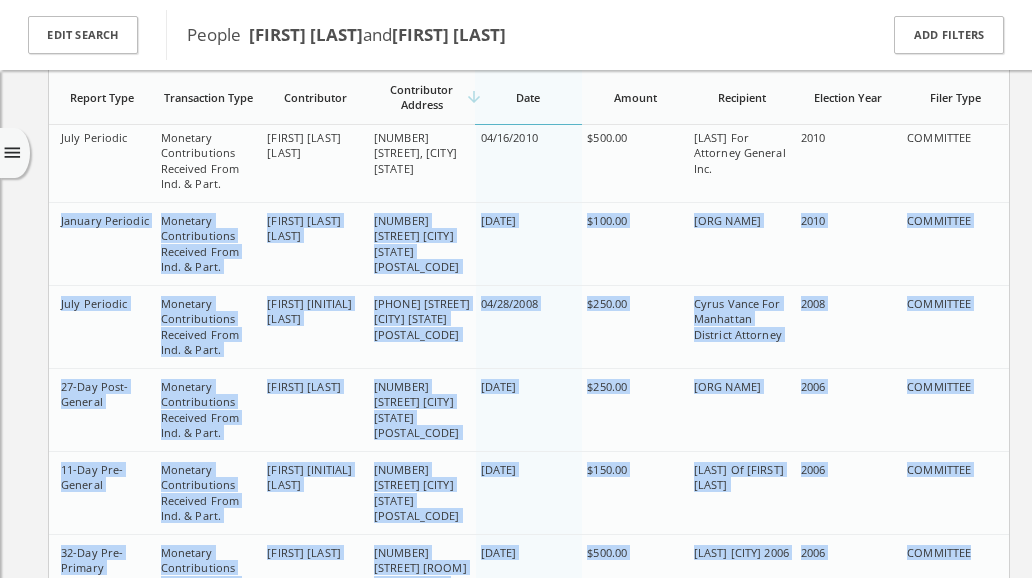 drag, startPoint x: 59, startPoint y: 217, endPoint x: 991, endPoint y: 545, distance: 988.0324 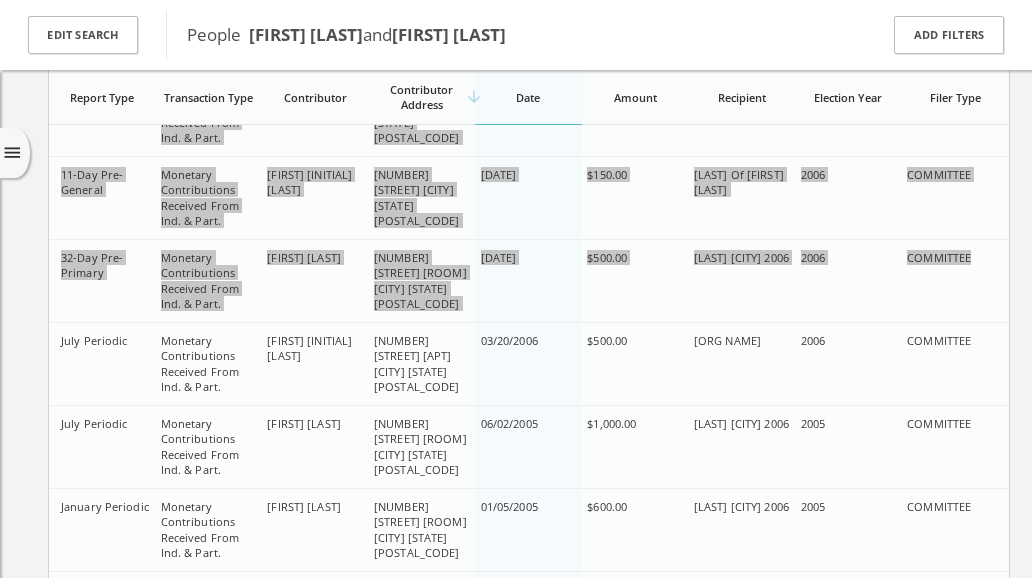 scroll, scrollTop: 4316, scrollLeft: 0, axis: vertical 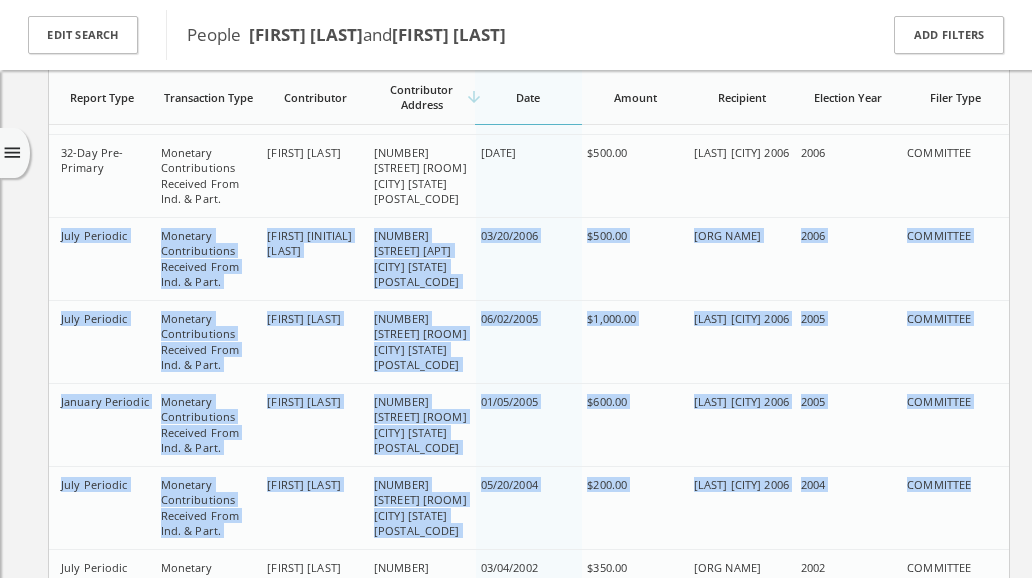 drag, startPoint x: 61, startPoint y: 235, endPoint x: 984, endPoint y: 491, distance: 957.84393 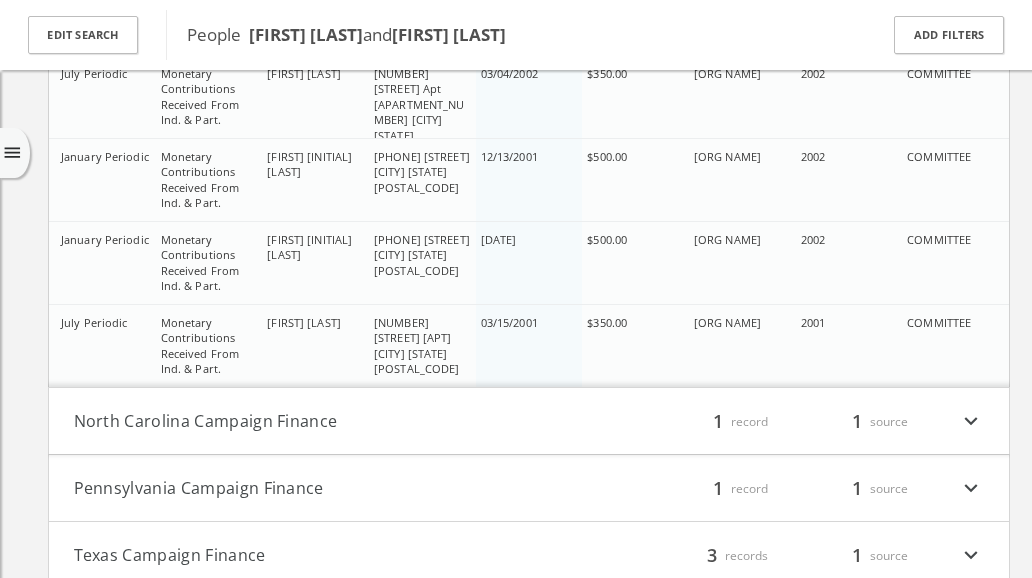 scroll, scrollTop: 4616, scrollLeft: 0, axis: vertical 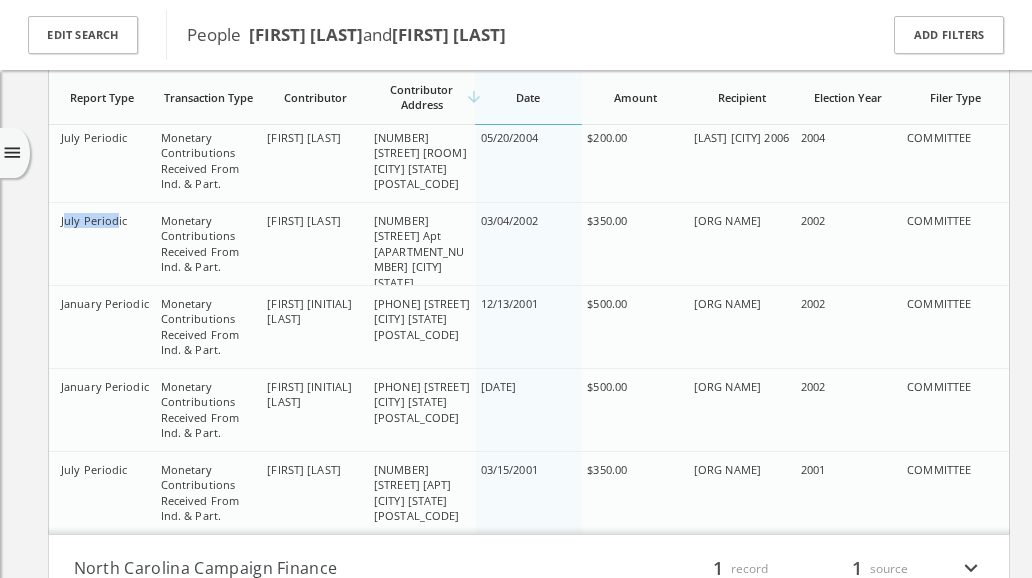 drag, startPoint x: 63, startPoint y: 218, endPoint x: 115, endPoint y: 225, distance: 52.46904 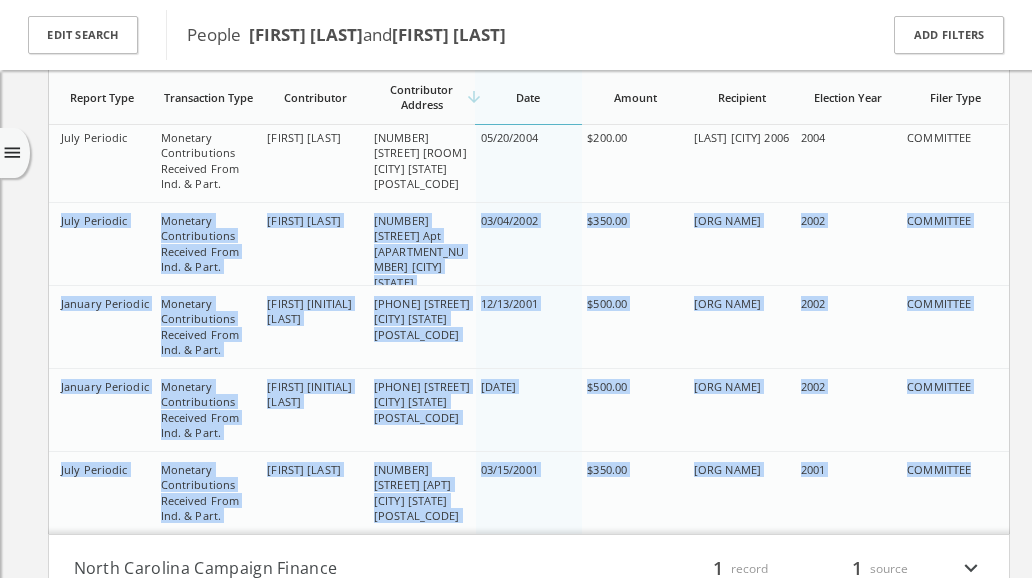 drag, startPoint x: 62, startPoint y: 216, endPoint x: 973, endPoint y: 502, distance: 954.83875 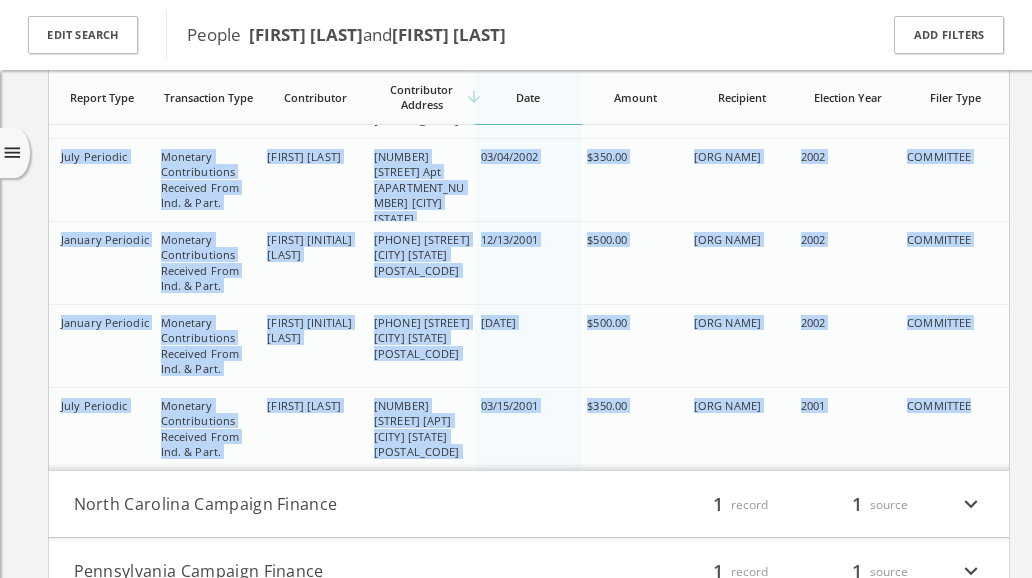 scroll, scrollTop: 4716, scrollLeft: 0, axis: vertical 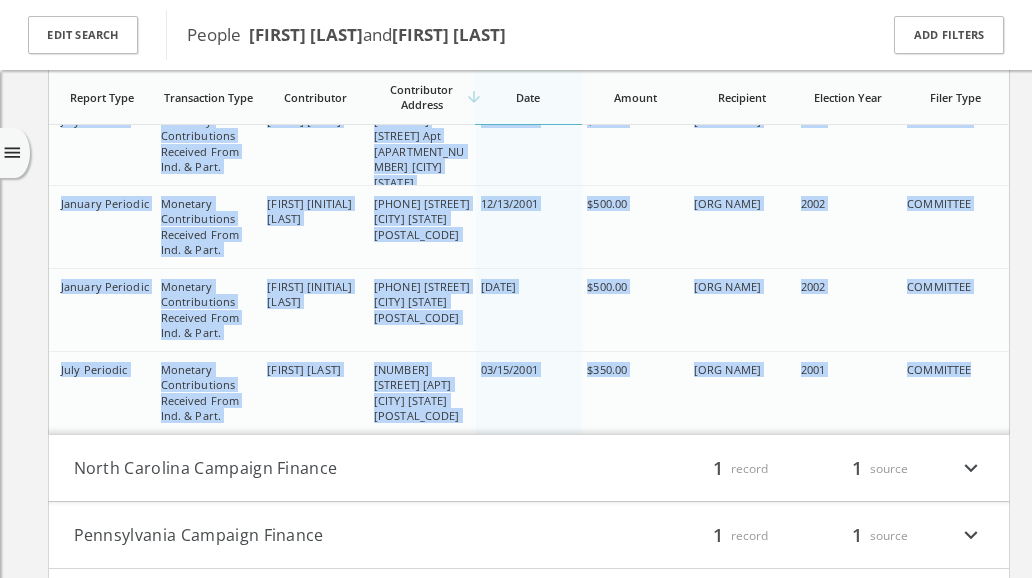 click on "North Carolina Campaign Finance" at bounding box center [301, 468] 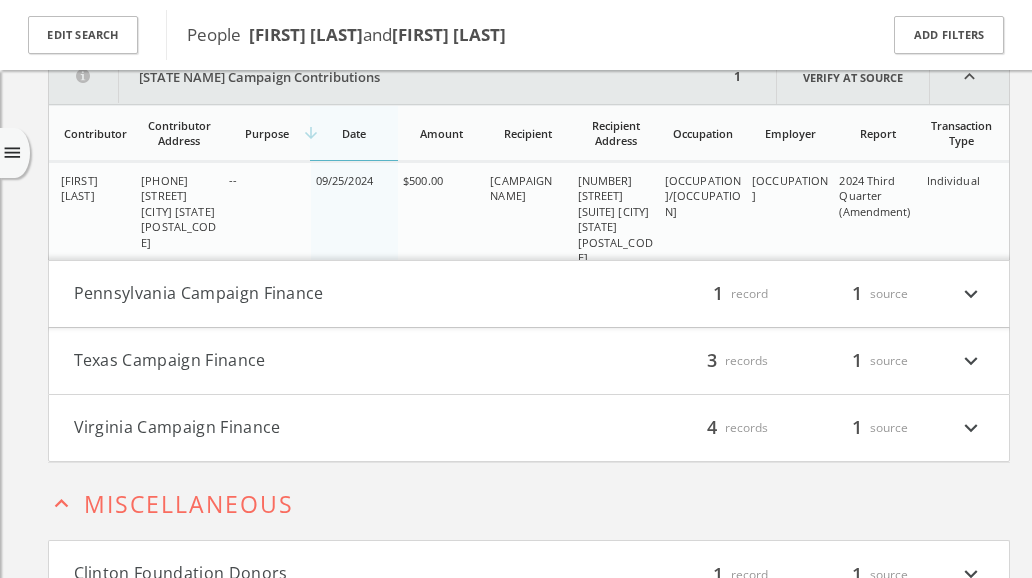 scroll, scrollTop: 5070, scrollLeft: 0, axis: vertical 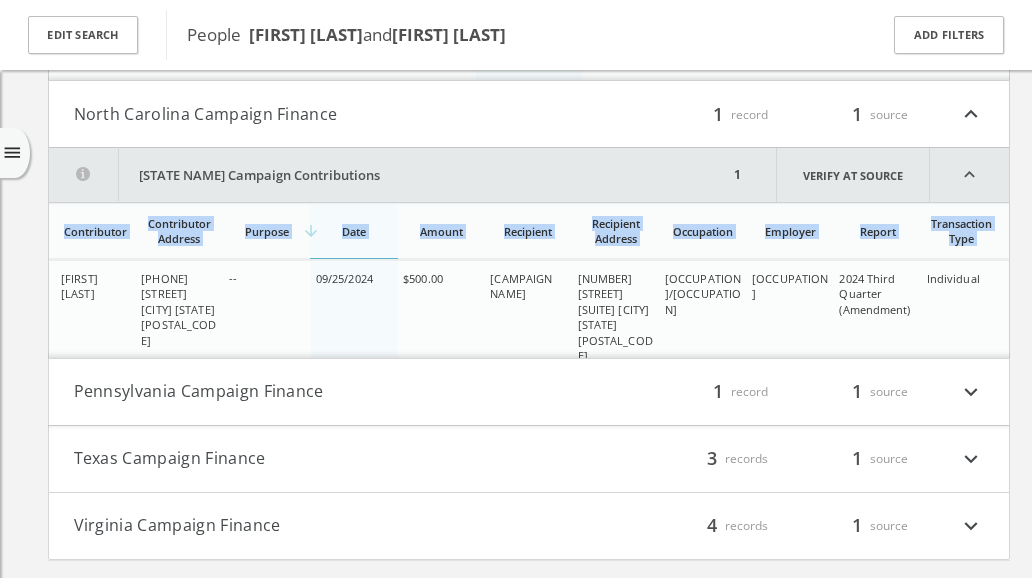 drag, startPoint x: 62, startPoint y: 273, endPoint x: 1019, endPoint y: 294, distance: 957.2304 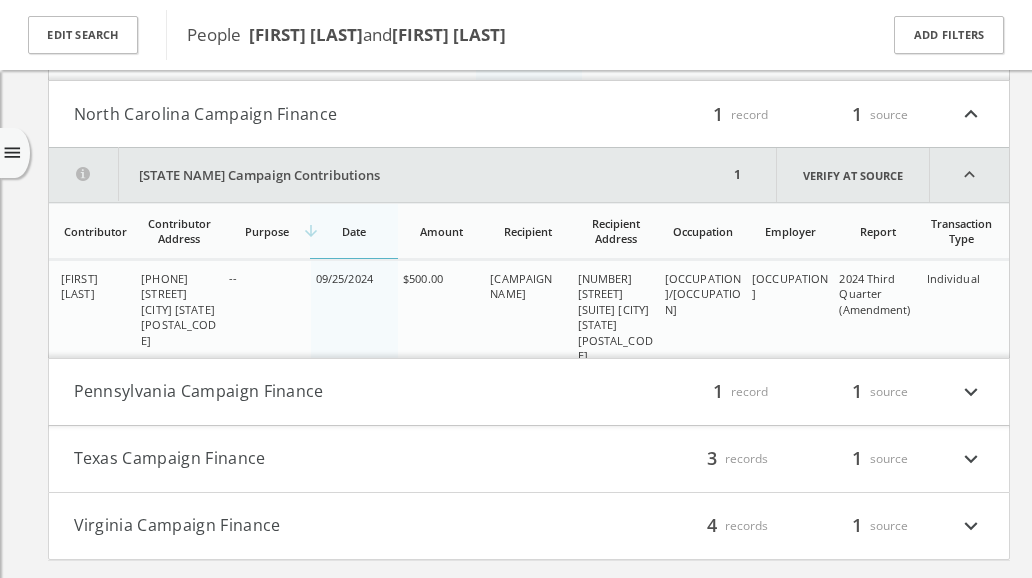 click on "[STATE NAME] Campaign Finance filter_list 1 record  1 source  expand_more" at bounding box center (529, 392) 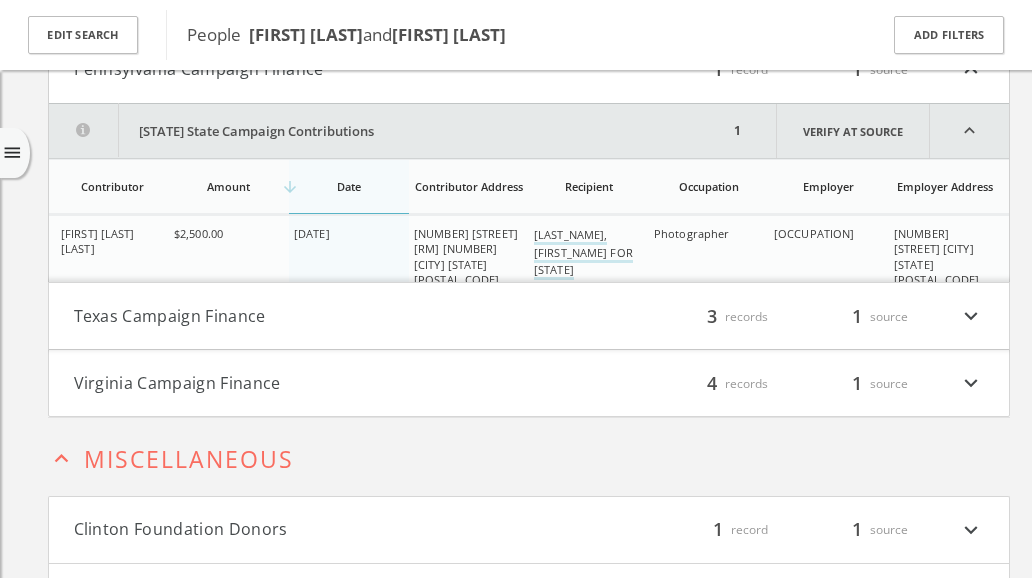 scroll, scrollTop: 5425, scrollLeft: 0, axis: vertical 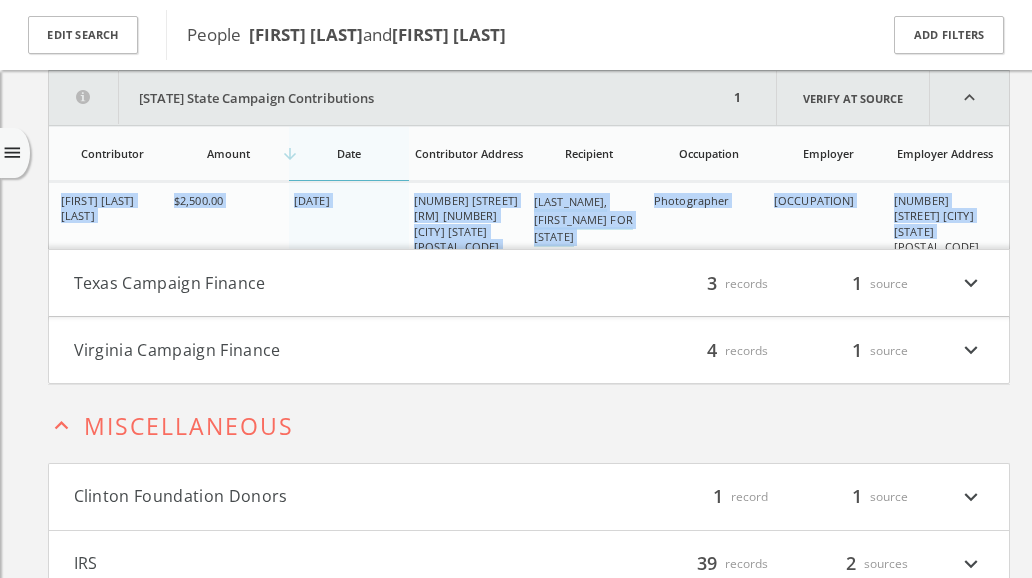 drag, startPoint x: 56, startPoint y: 200, endPoint x: 1003, endPoint y: 221, distance: 947.2328 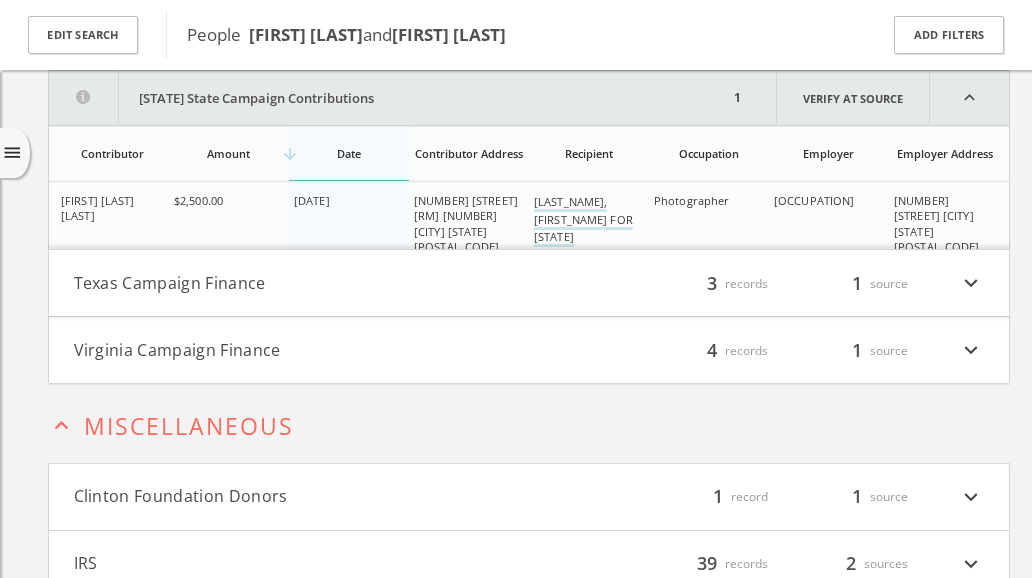 click on "Texas Campaign Finance filter_list 3 records 1 source  expand_more" at bounding box center (529, 283) 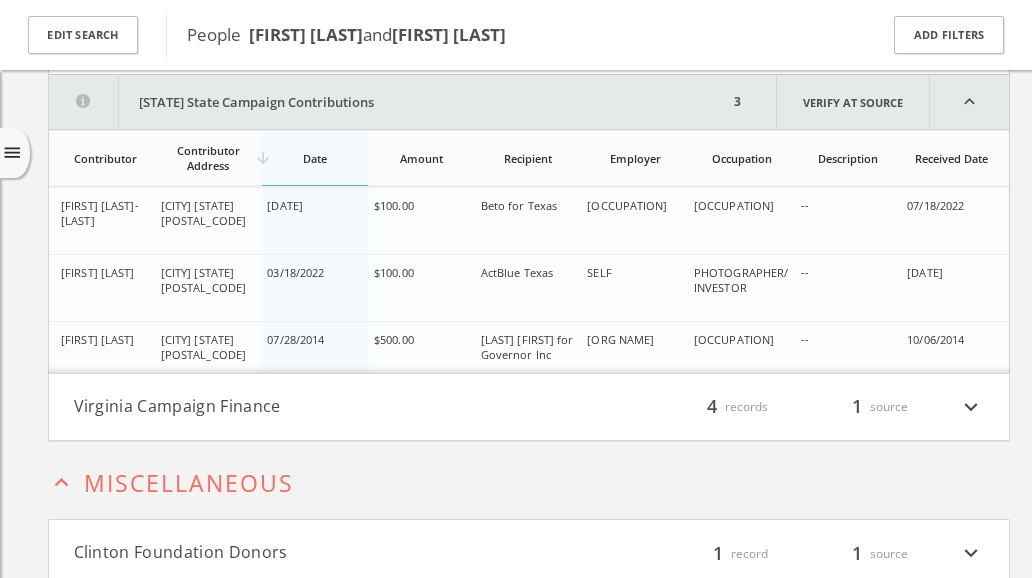 scroll, scrollTop: 5671, scrollLeft: 0, axis: vertical 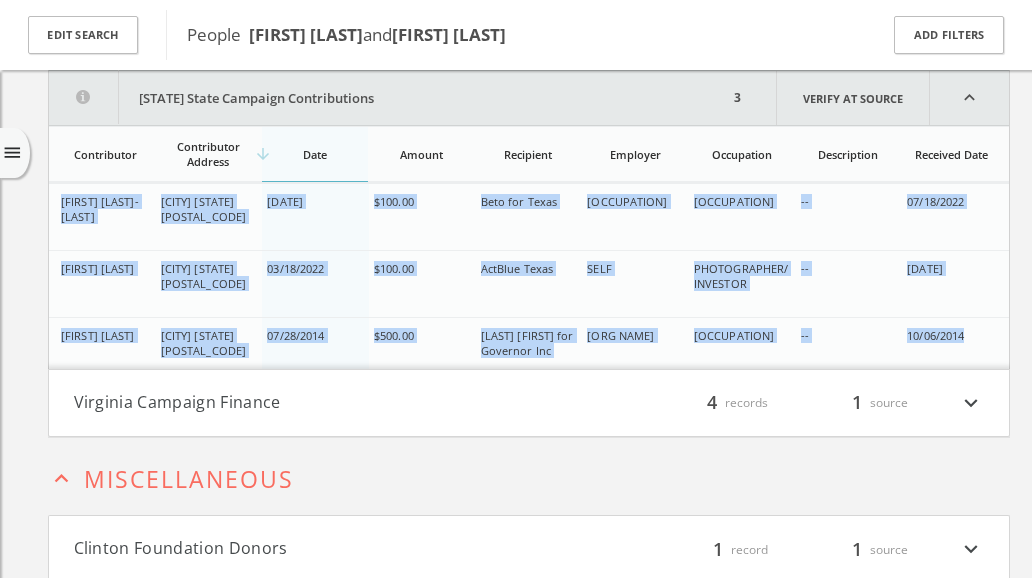 drag, startPoint x: 61, startPoint y: 201, endPoint x: 995, endPoint y: 342, distance: 944.58295 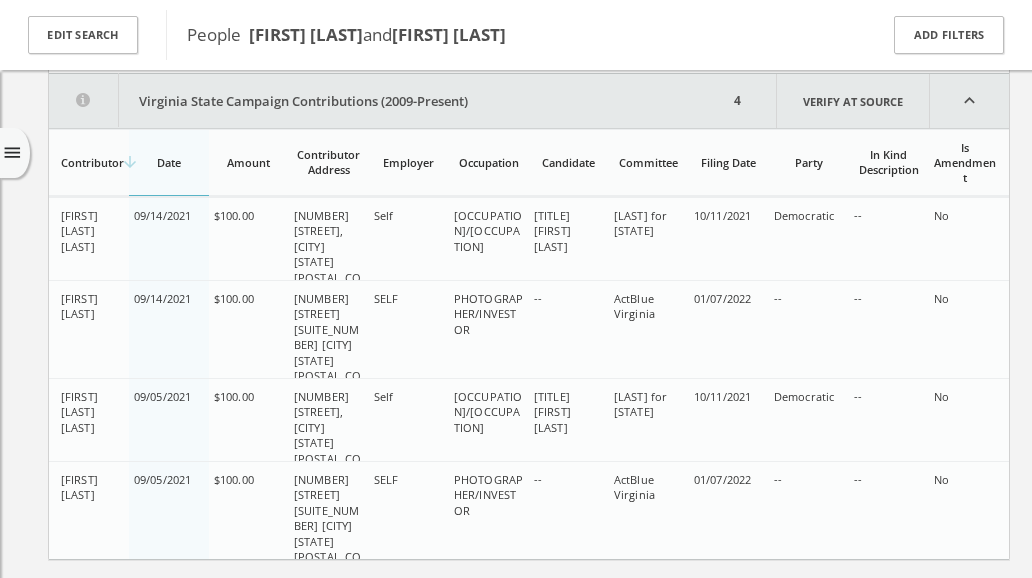 scroll, scrollTop: 6037, scrollLeft: 0, axis: vertical 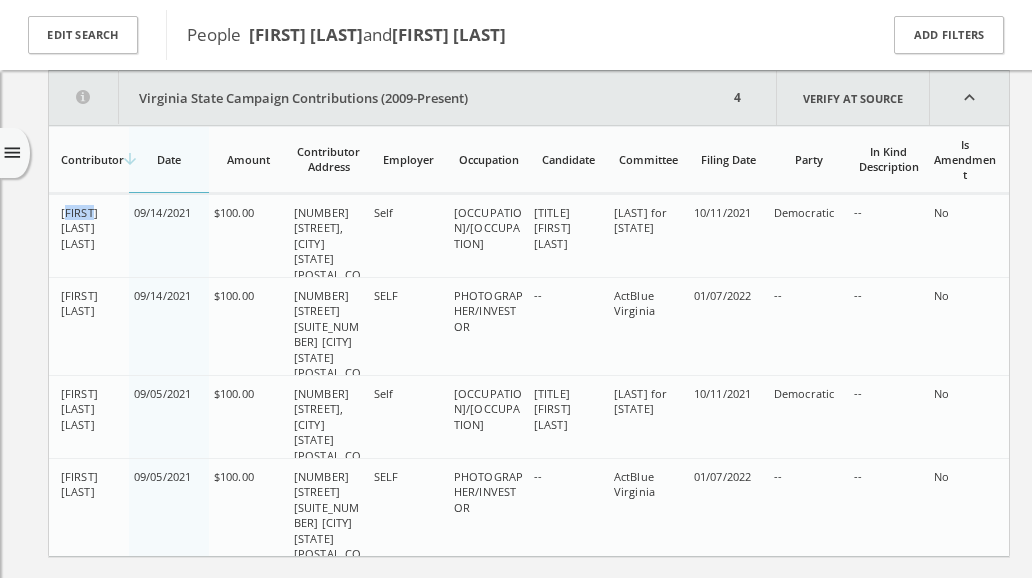click on "[FIRST] [LAST] [LAST]" at bounding box center [79, 228] 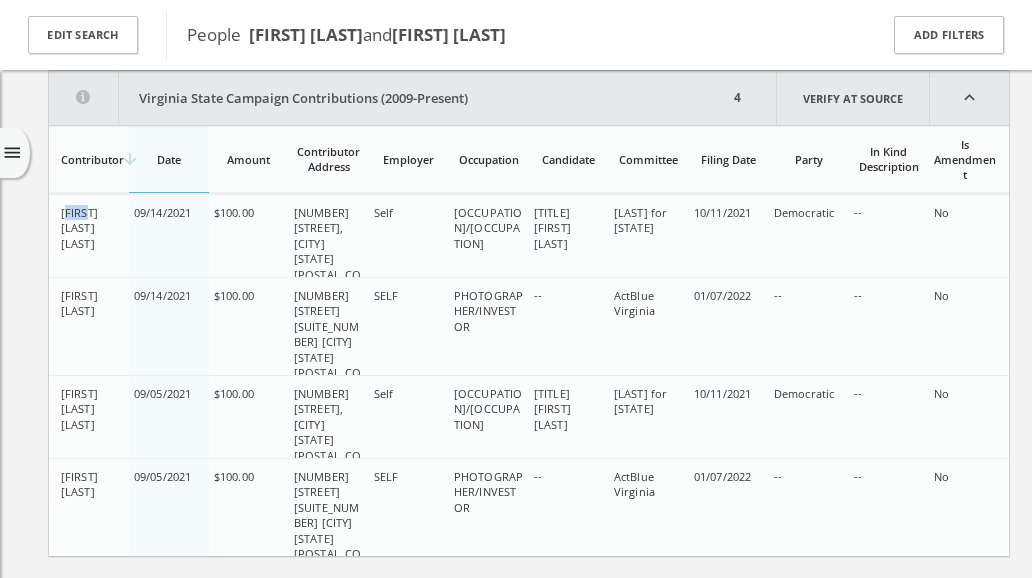 drag, startPoint x: 78, startPoint y: 217, endPoint x: 57, endPoint y: 216, distance: 21.023796 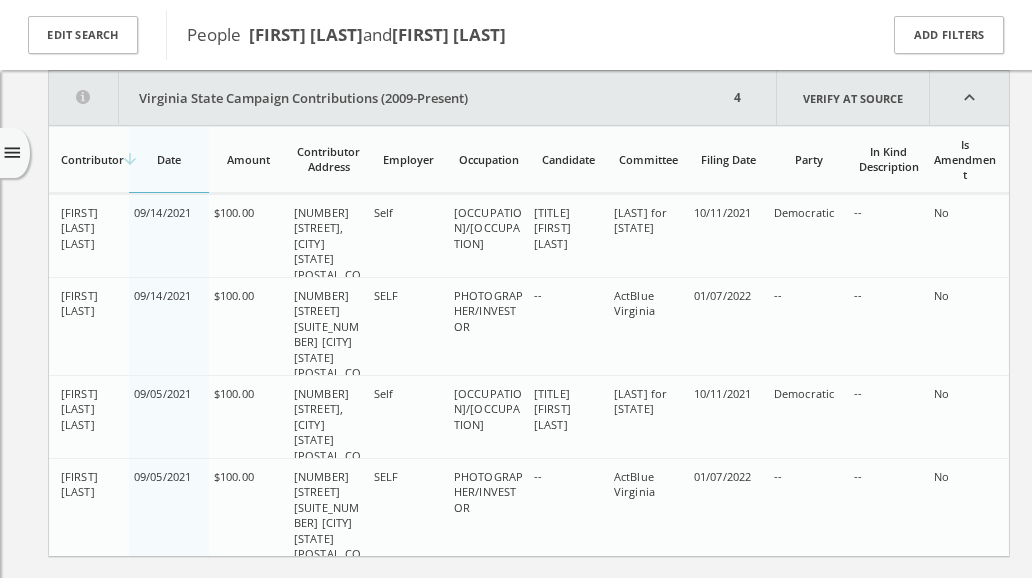 click on "[FIRST] [LAST] [LAST]" at bounding box center [89, 250] 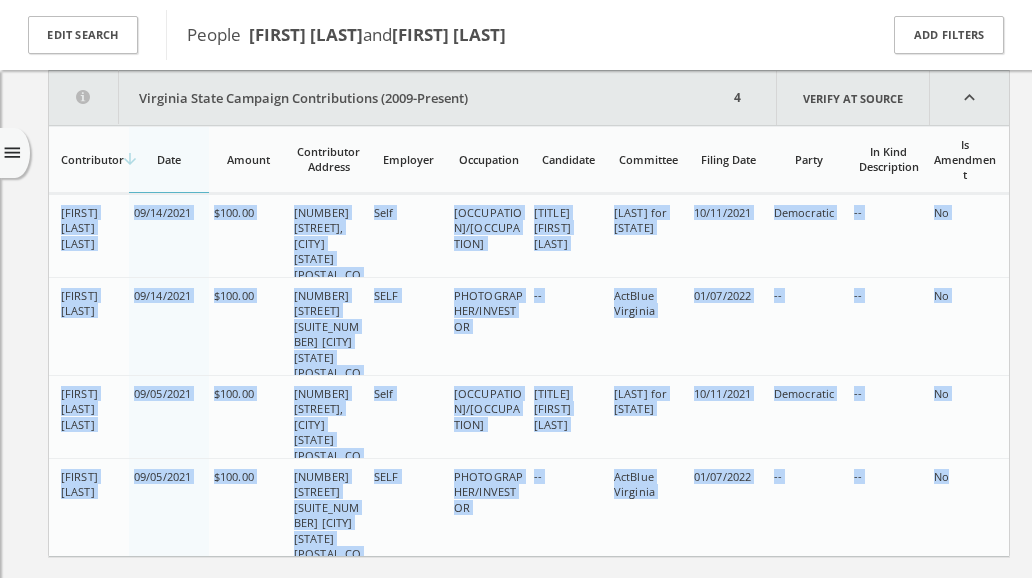 drag, startPoint x: 59, startPoint y: 210, endPoint x: 975, endPoint y: 490, distance: 957.83923 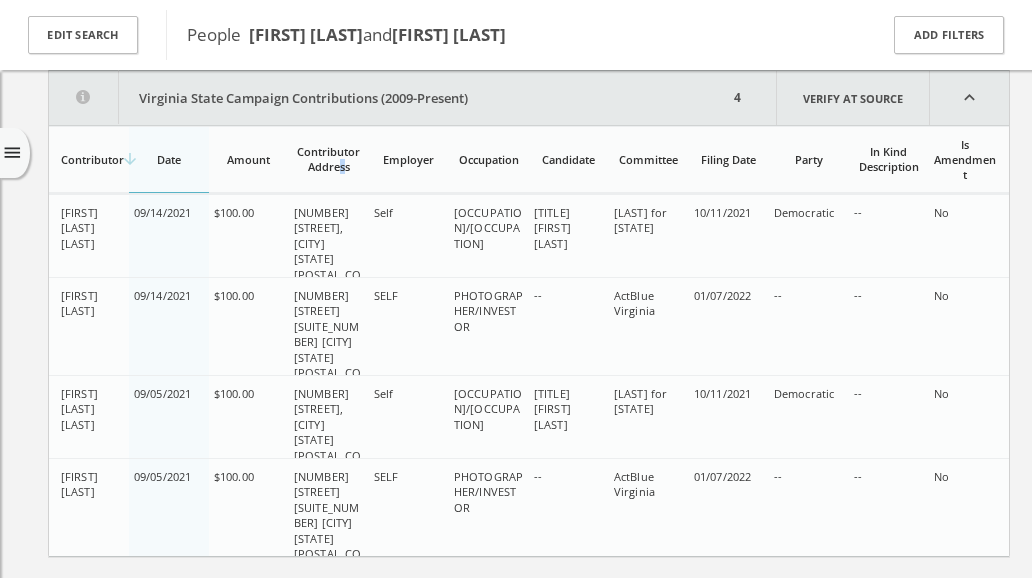 click on "Contributor Address" at bounding box center [329, 159] 